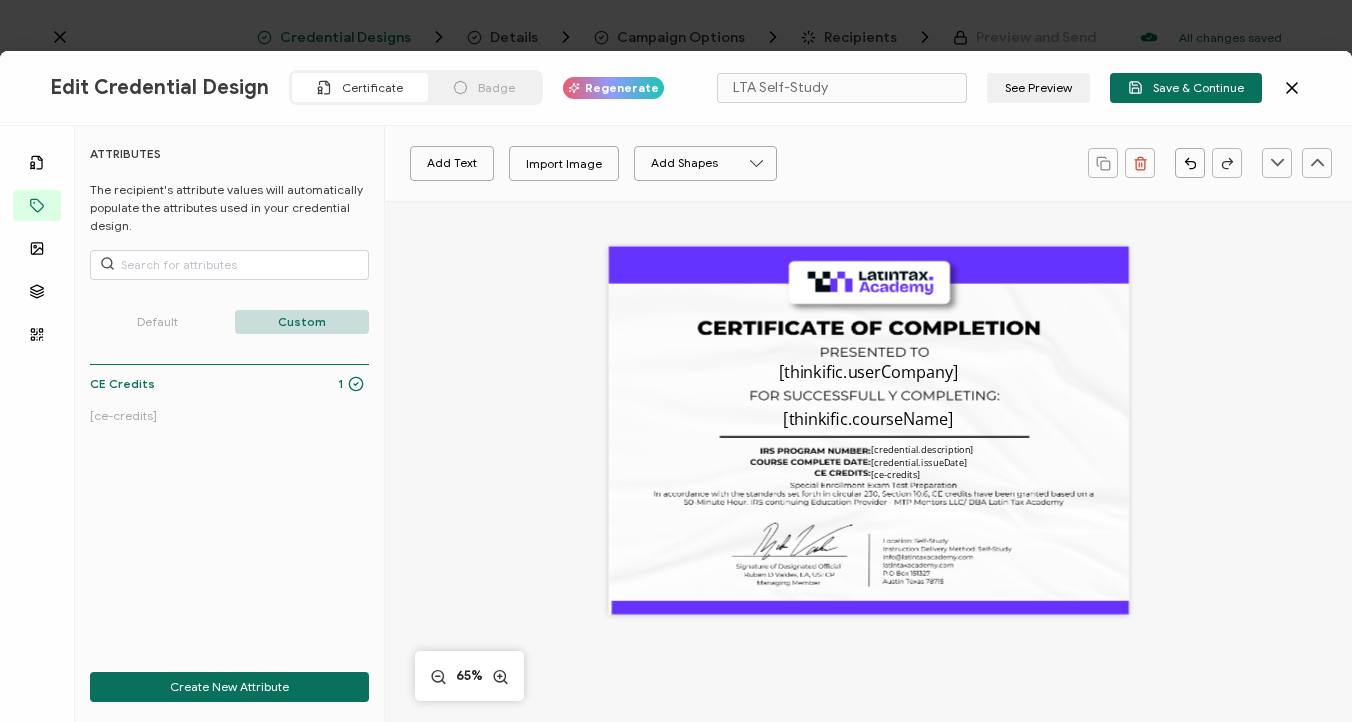 scroll, scrollTop: 0, scrollLeft: 0, axis: both 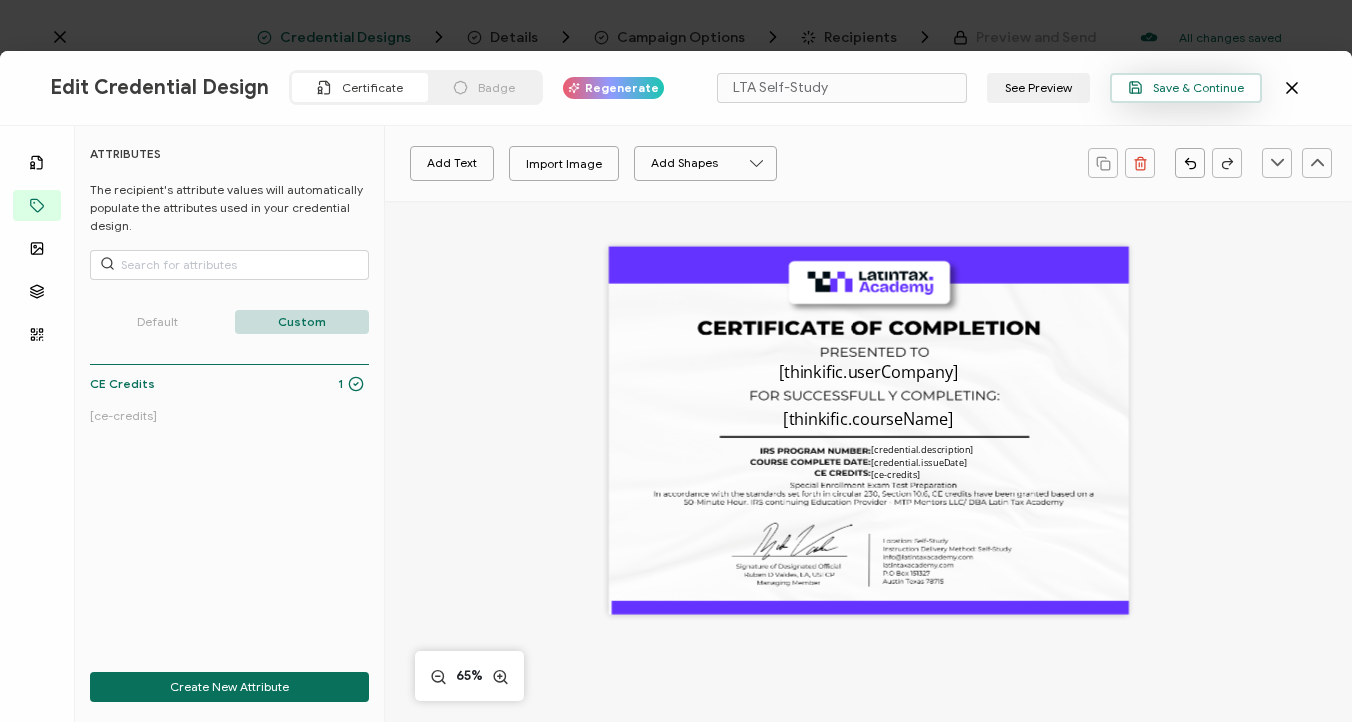 click on "Save & Continue" at bounding box center (1186, 87) 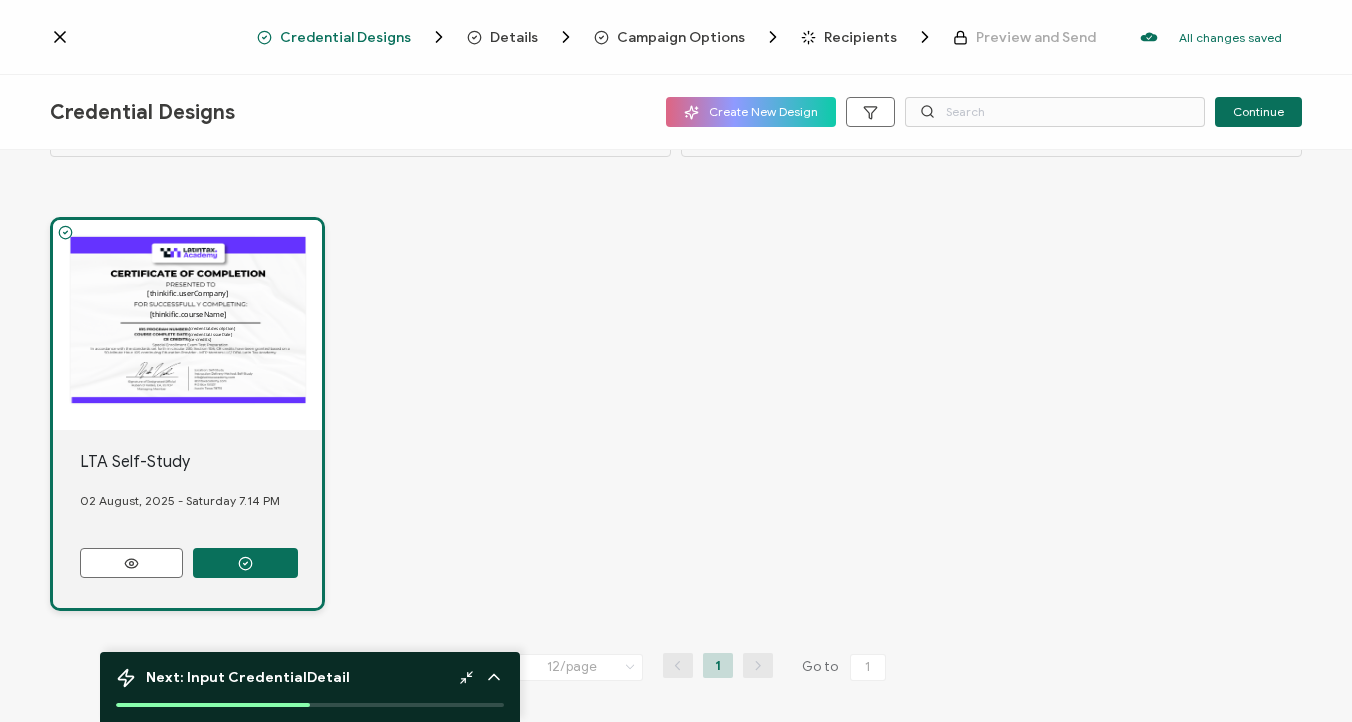 scroll, scrollTop: 91, scrollLeft: 0, axis: vertical 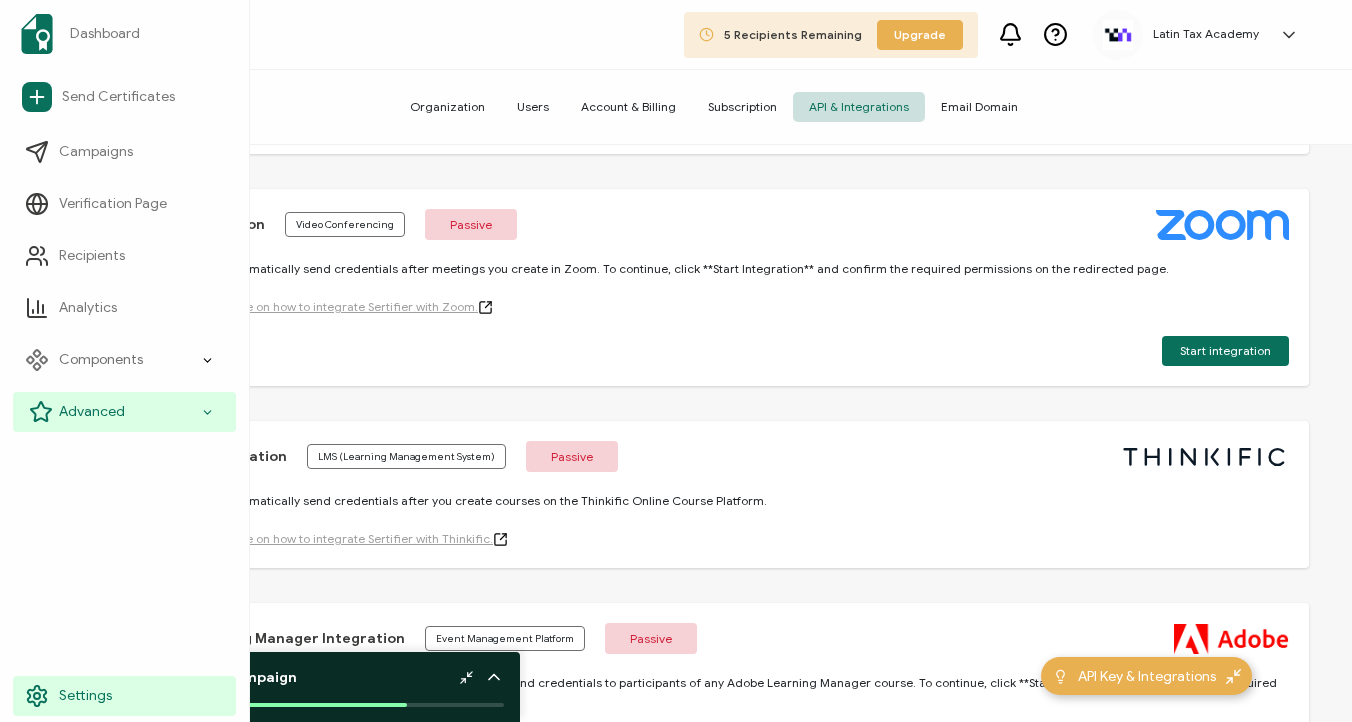 click on "Advanced" at bounding box center [124, 412] 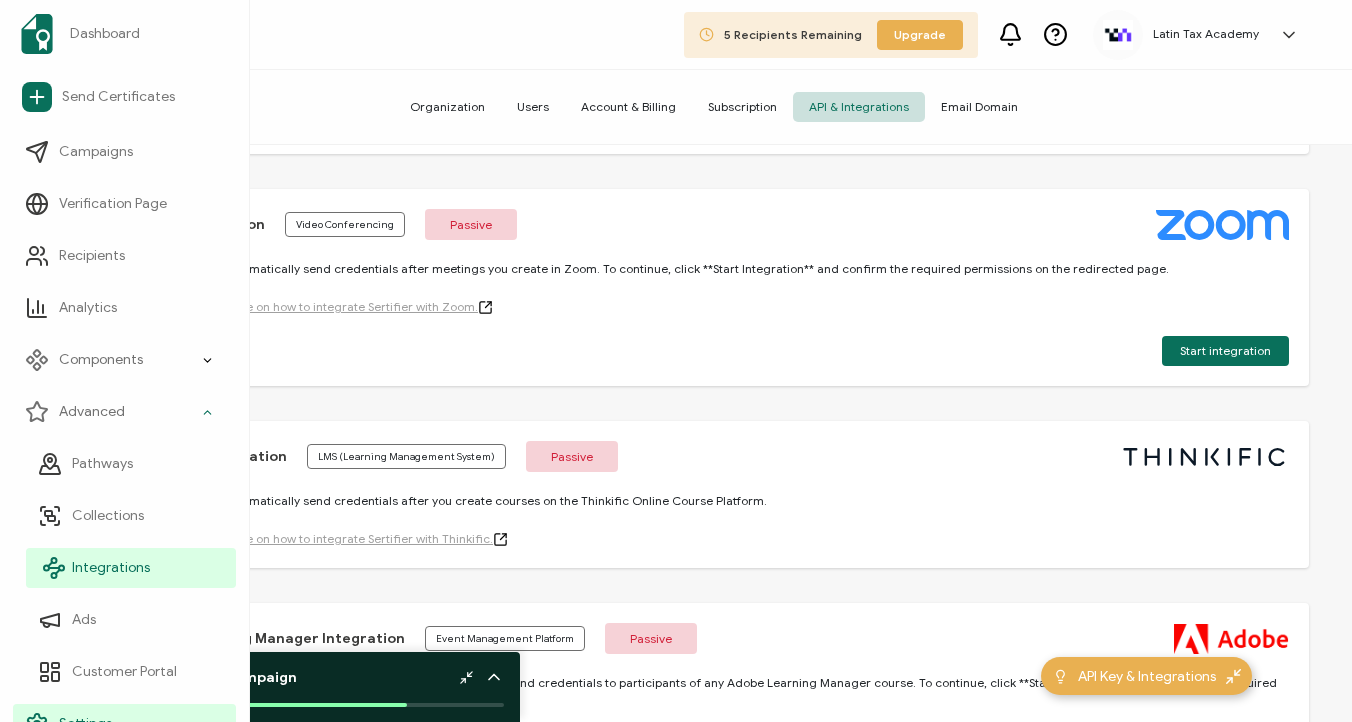 click on "Integrations" at bounding box center (111, 568) 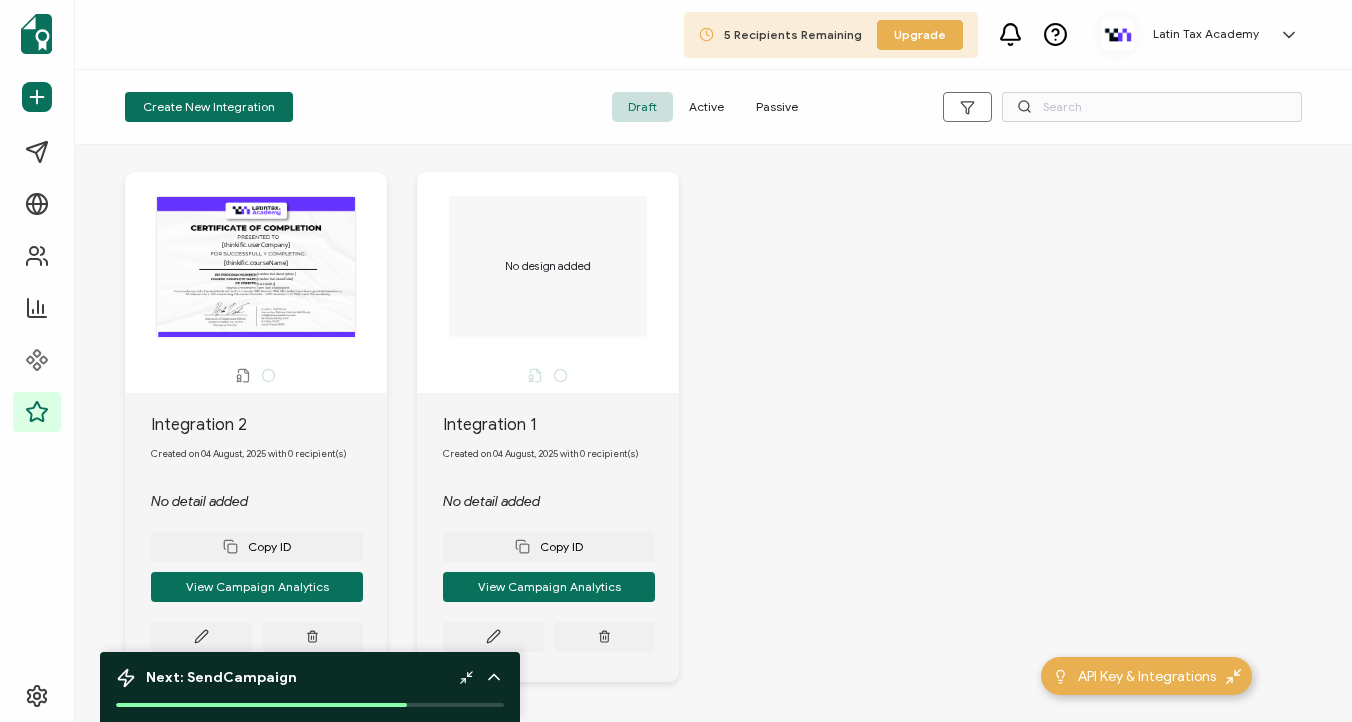 scroll, scrollTop: 0, scrollLeft: 0, axis: both 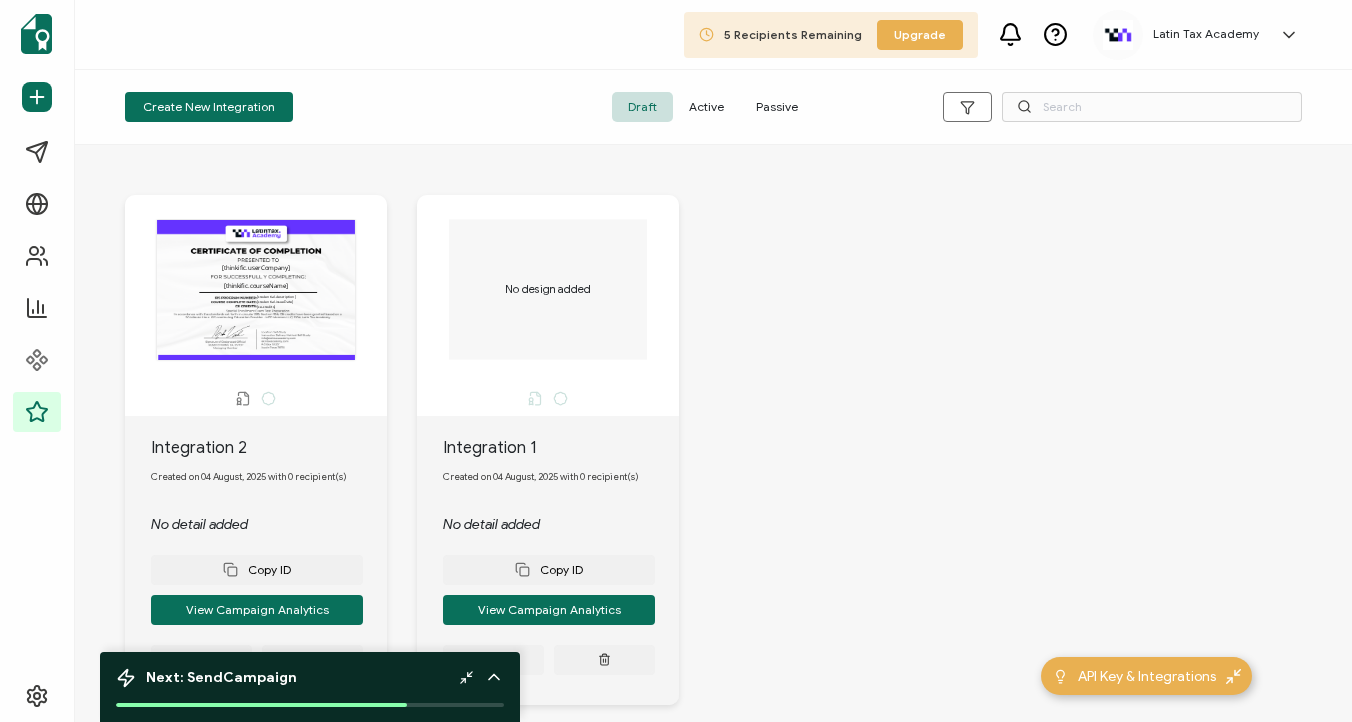 click on "Active" at bounding box center [706, 107] 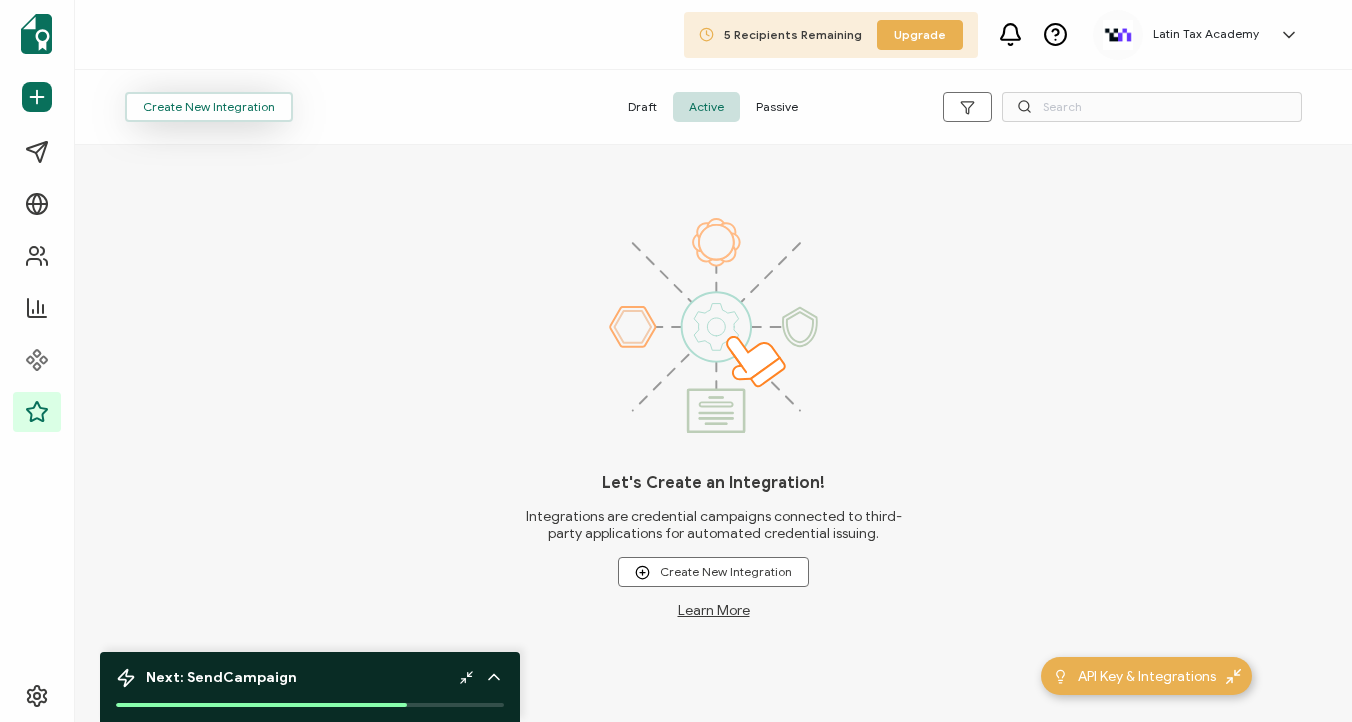 click on "Create New Integration" at bounding box center [209, 107] 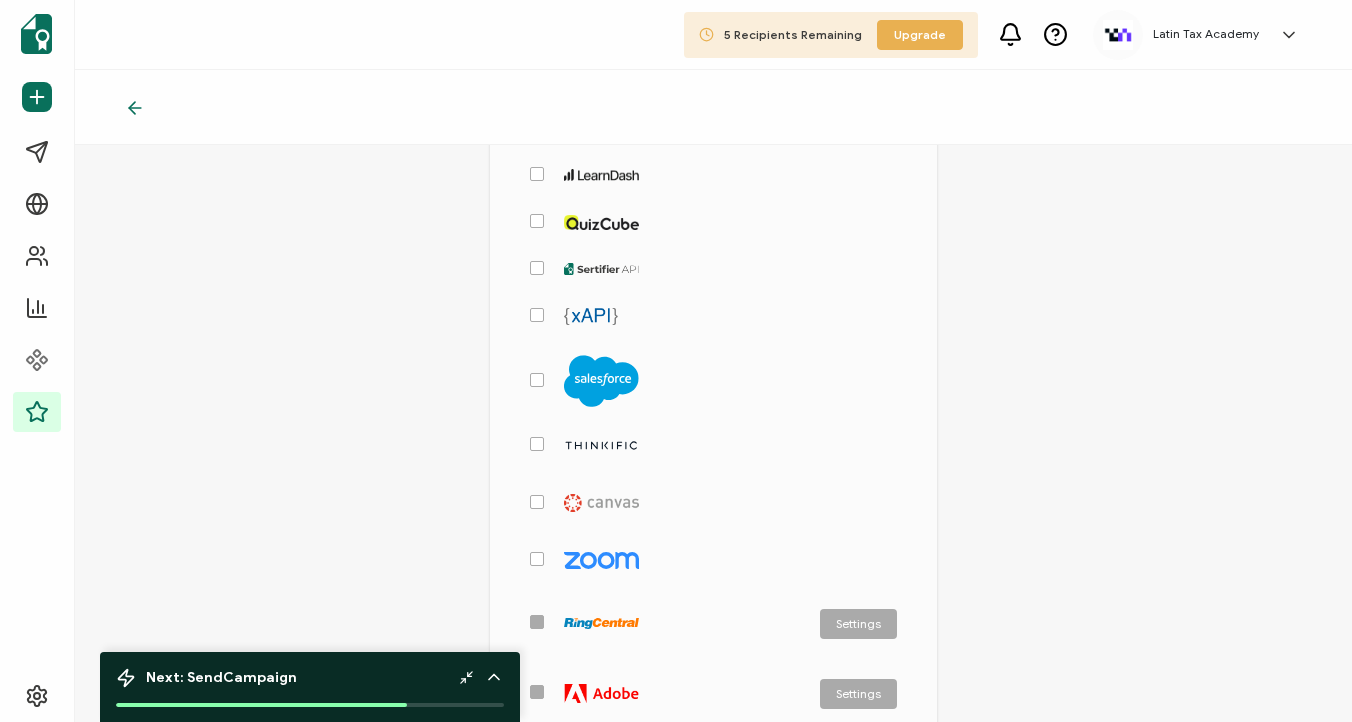 scroll, scrollTop: 544, scrollLeft: 0, axis: vertical 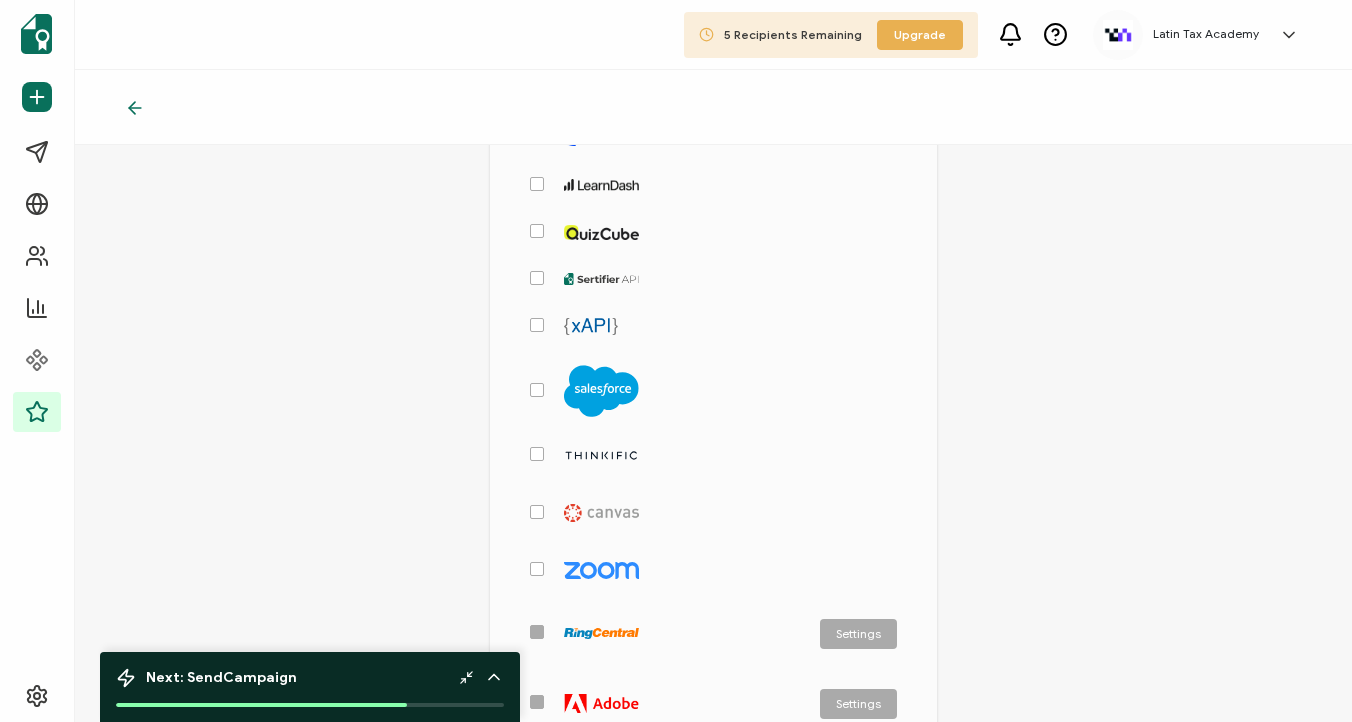 click at bounding box center [537, 454] 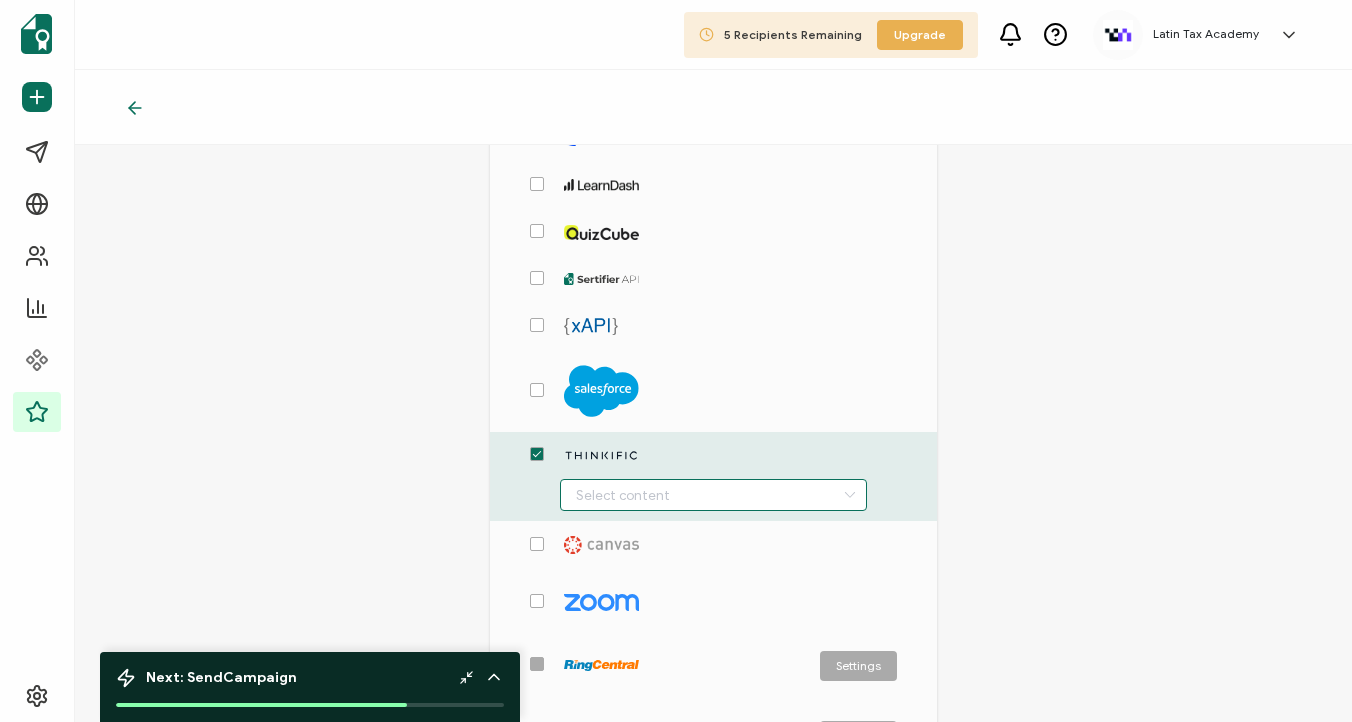 click at bounding box center (713, 495) 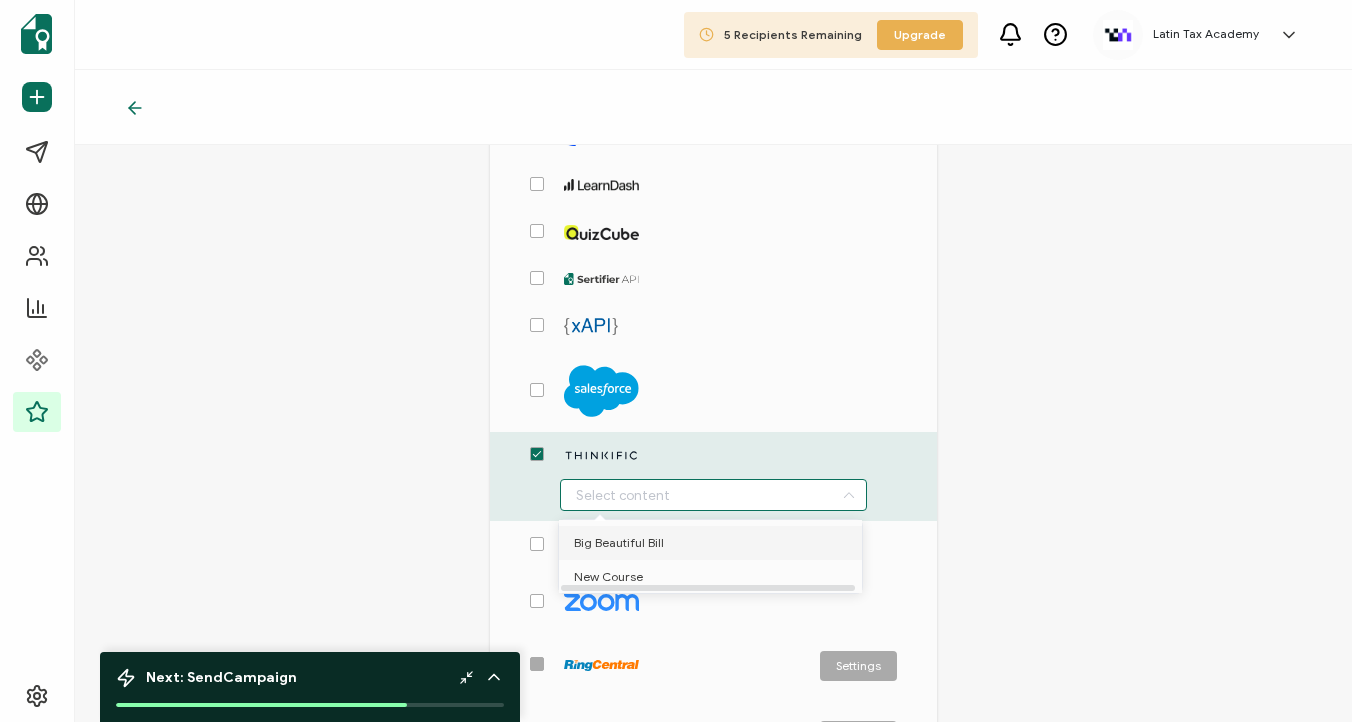 click on "Big Beautiful Bill" at bounding box center (619, 543) 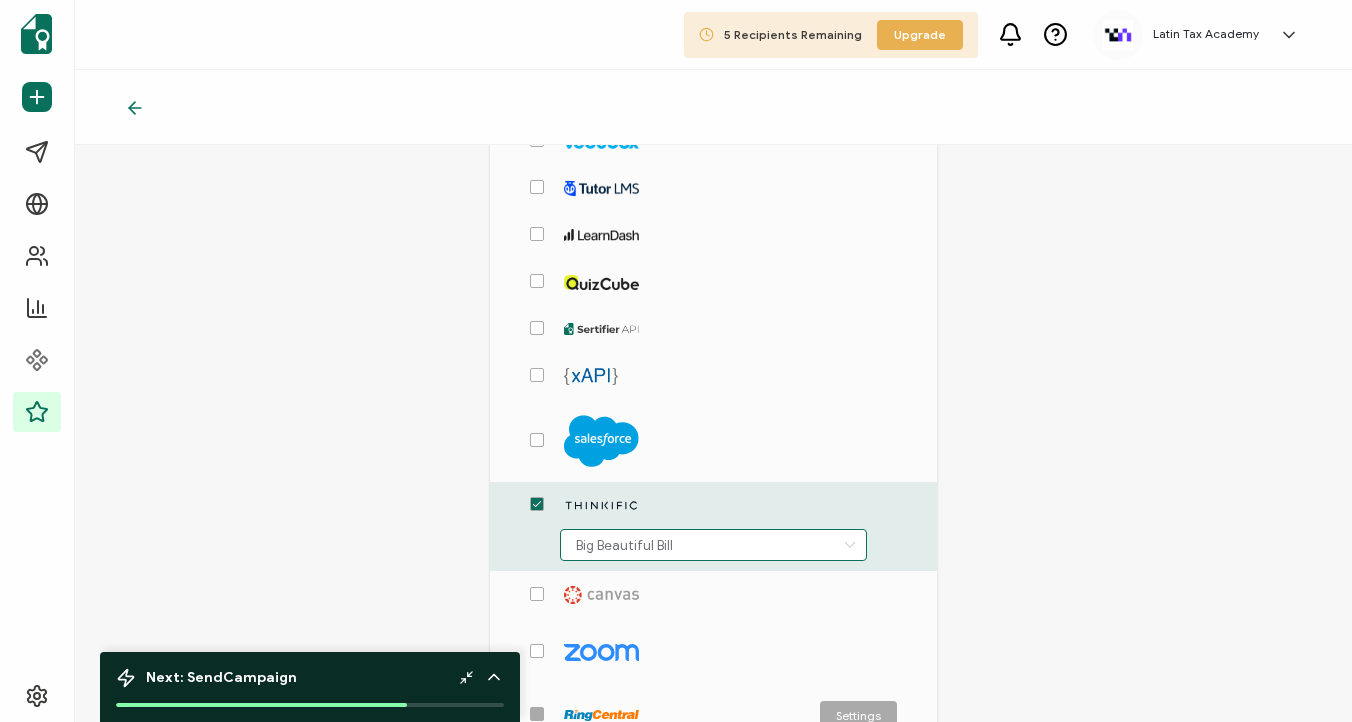 scroll, scrollTop: 1041, scrollLeft: 0, axis: vertical 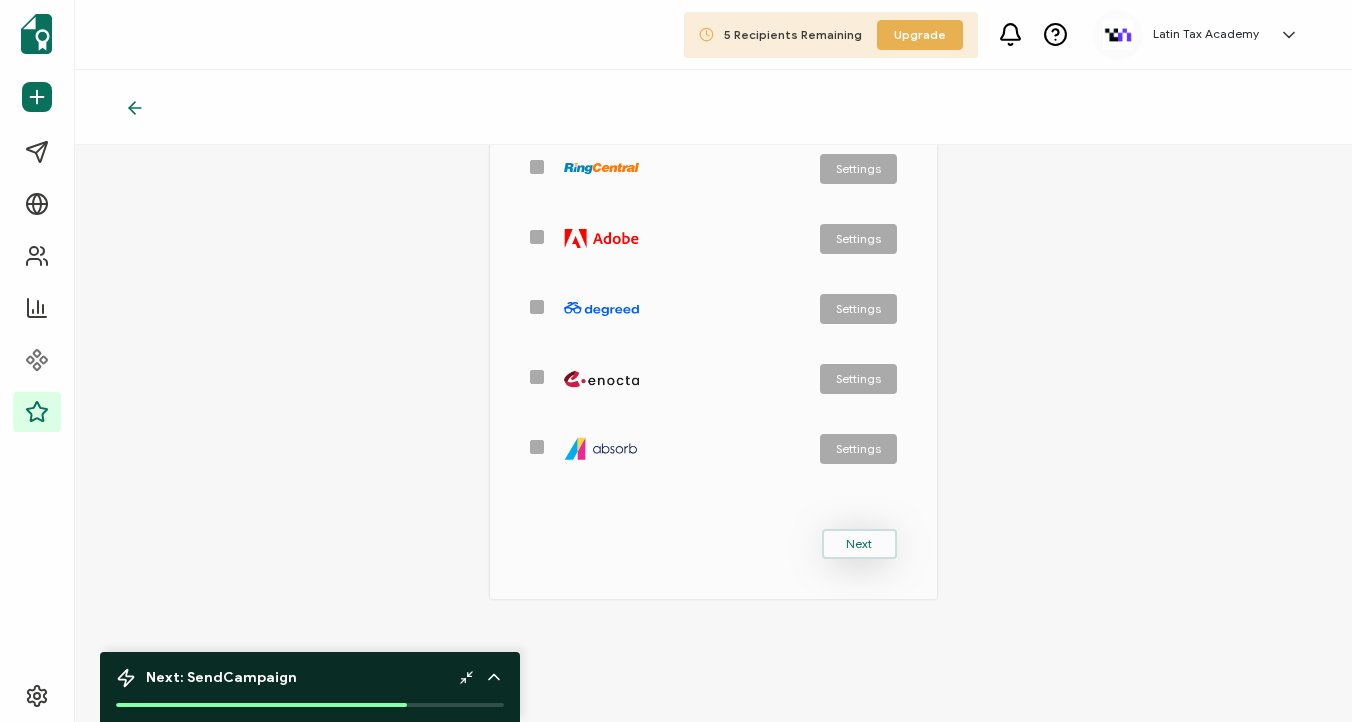 click on "Next" at bounding box center [859, 544] 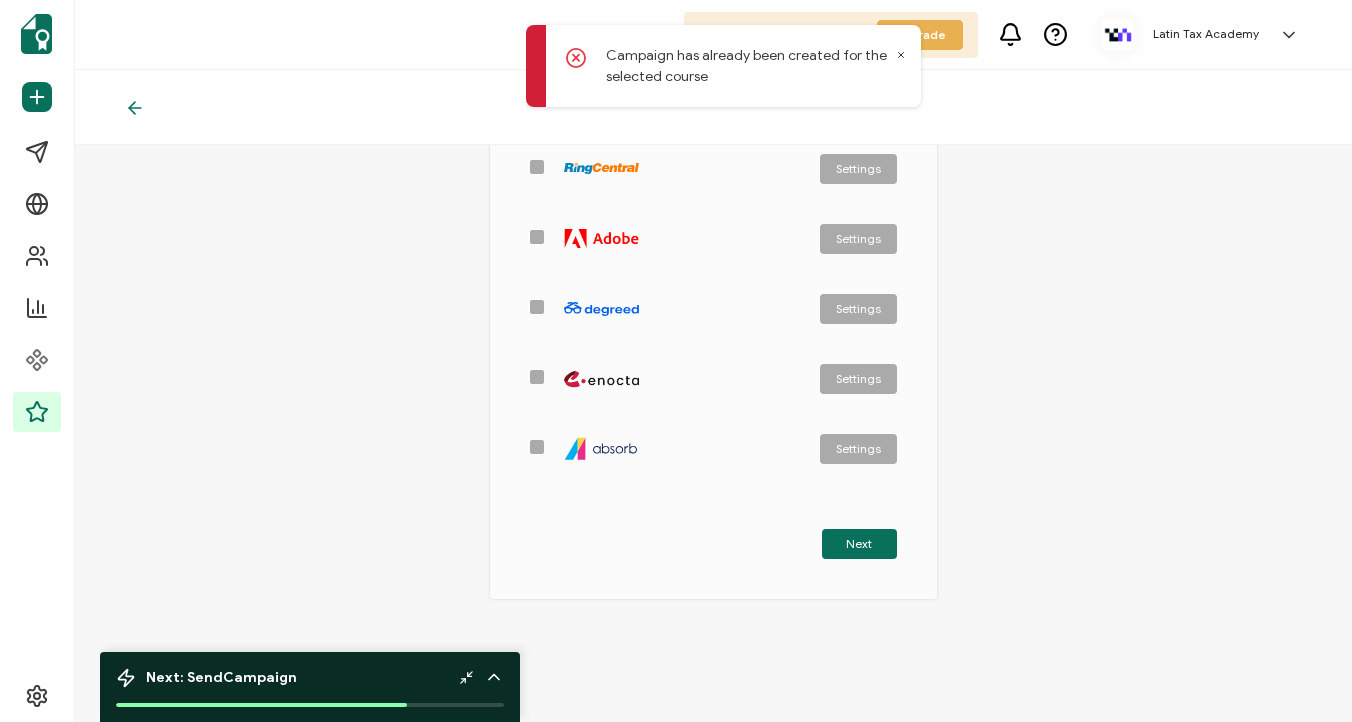 click 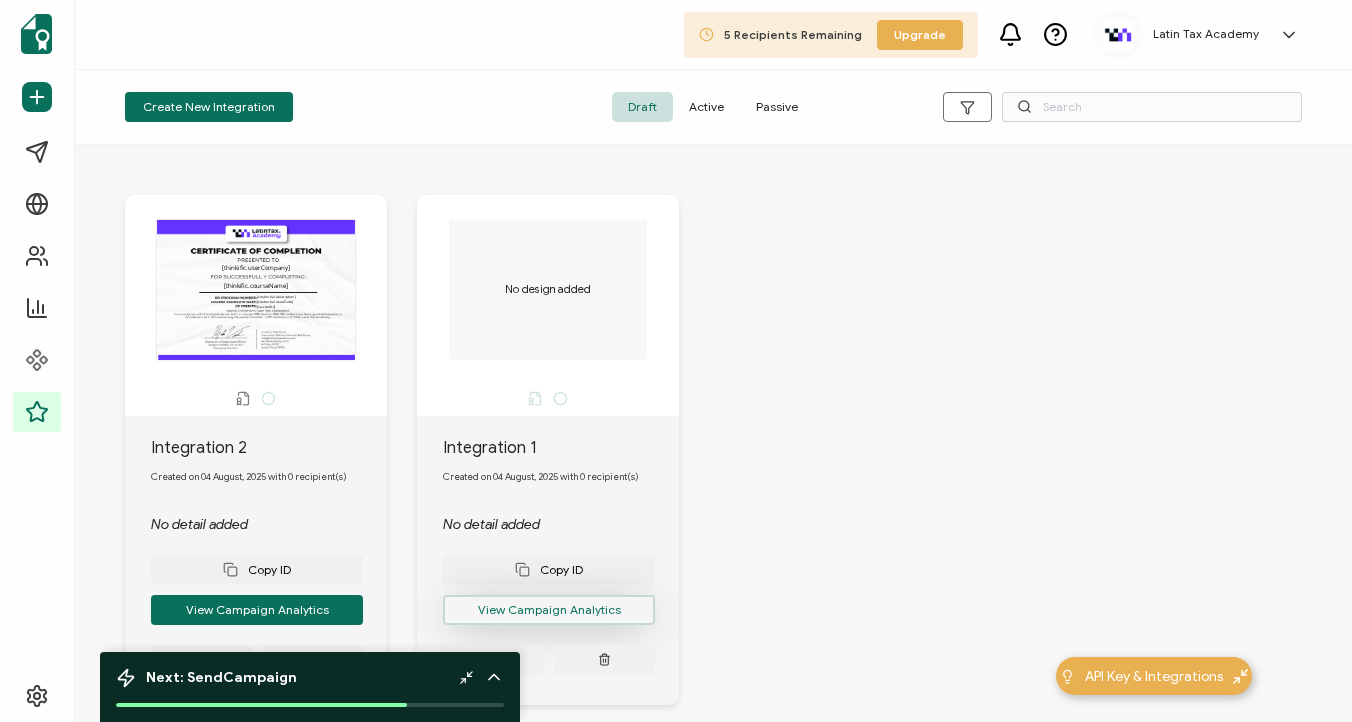 click on "View Campaign Analytics" at bounding box center (257, 610) 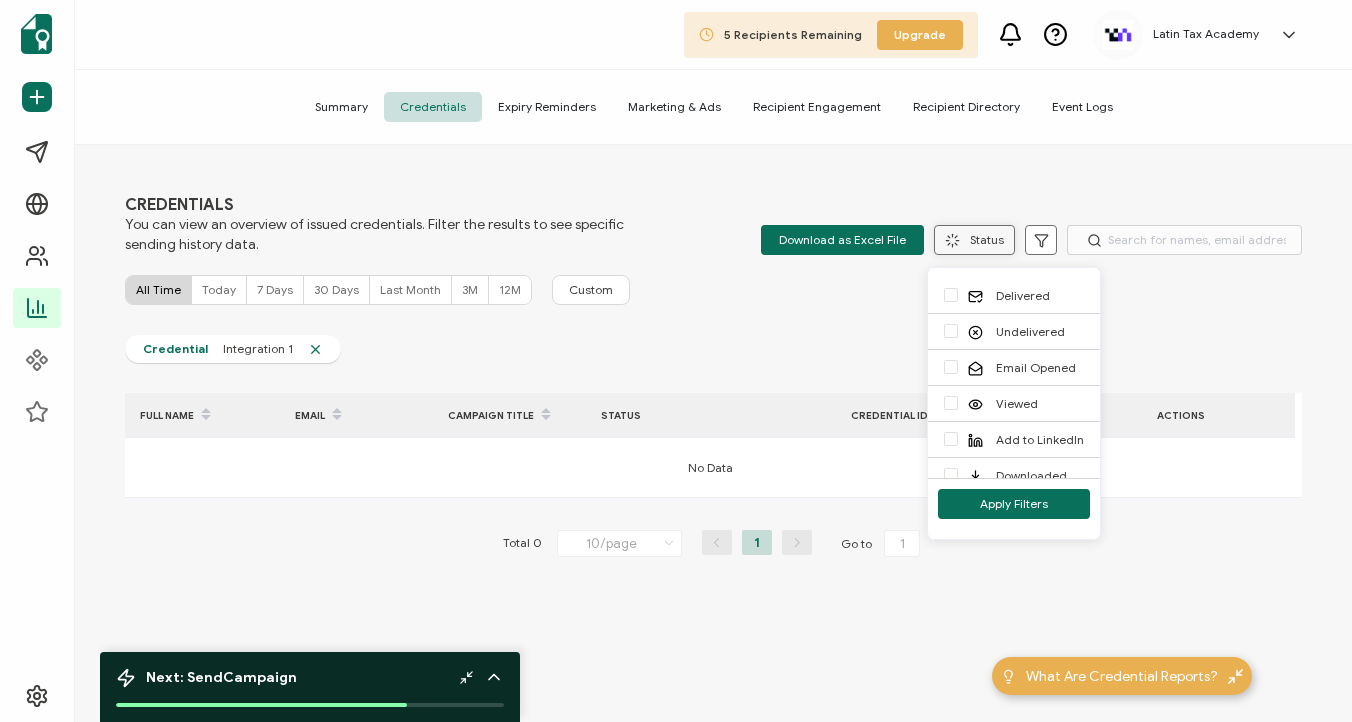 click on "Status" at bounding box center [974, 240] 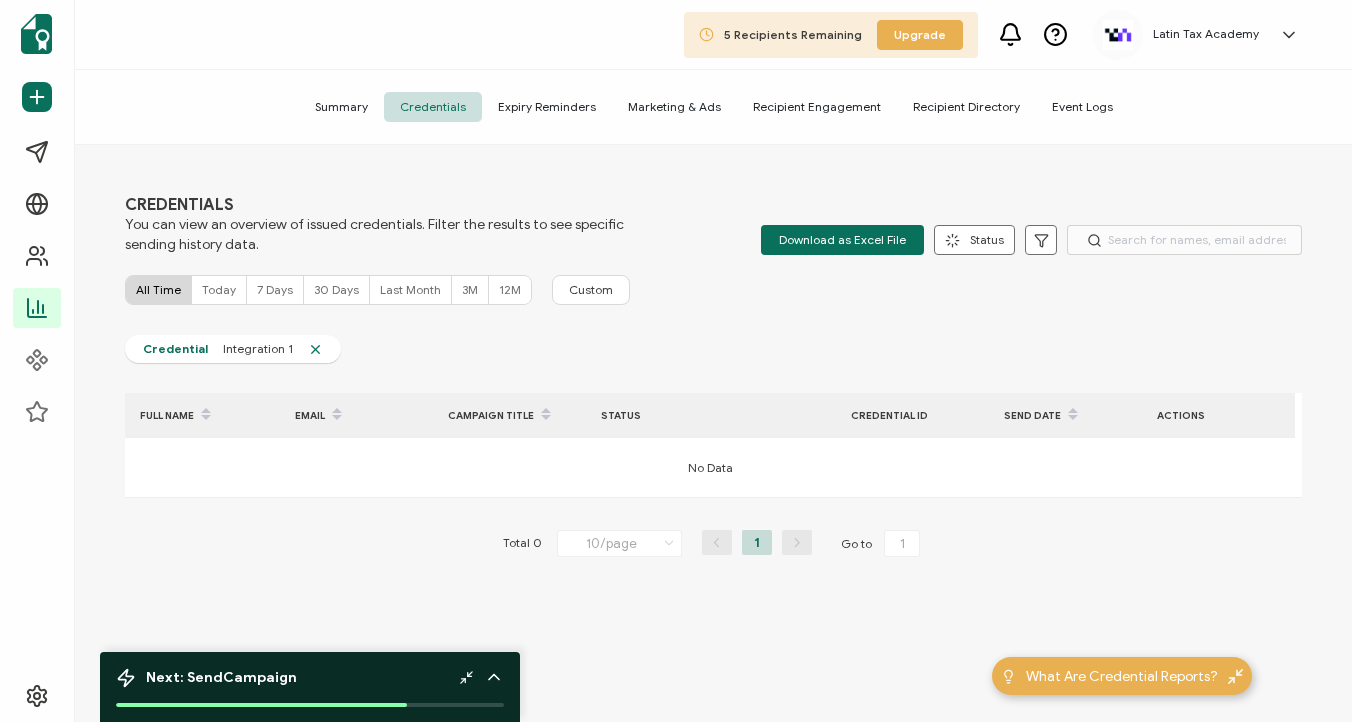click on "CREDENTIALS   You can view an overview of issued credentials. Filter the results to see specific sending history data.   Download as Excel File
Status
All Time Today 7 Days 30 Days Last Month 3M 12M   Custom     Credential   Integration 1                   FULL NAME EMAIL CAMPAIGN TITLE STATUS CREDENTIAL ID Send Date ACTIONS No Data   Total 0 10/page 10/page 20/page 50/page 100/page 1 Go to 1" at bounding box center (713, 436) 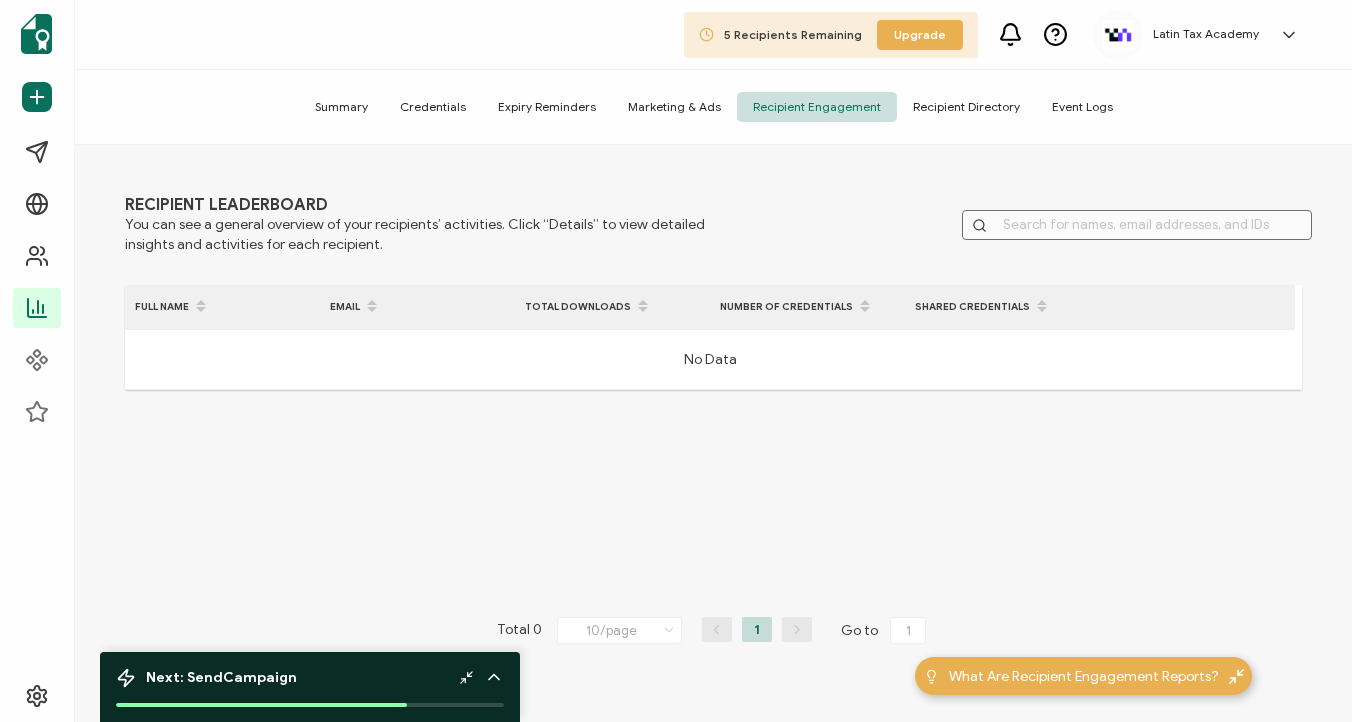 click on "Recipient Directory" at bounding box center [966, 107] 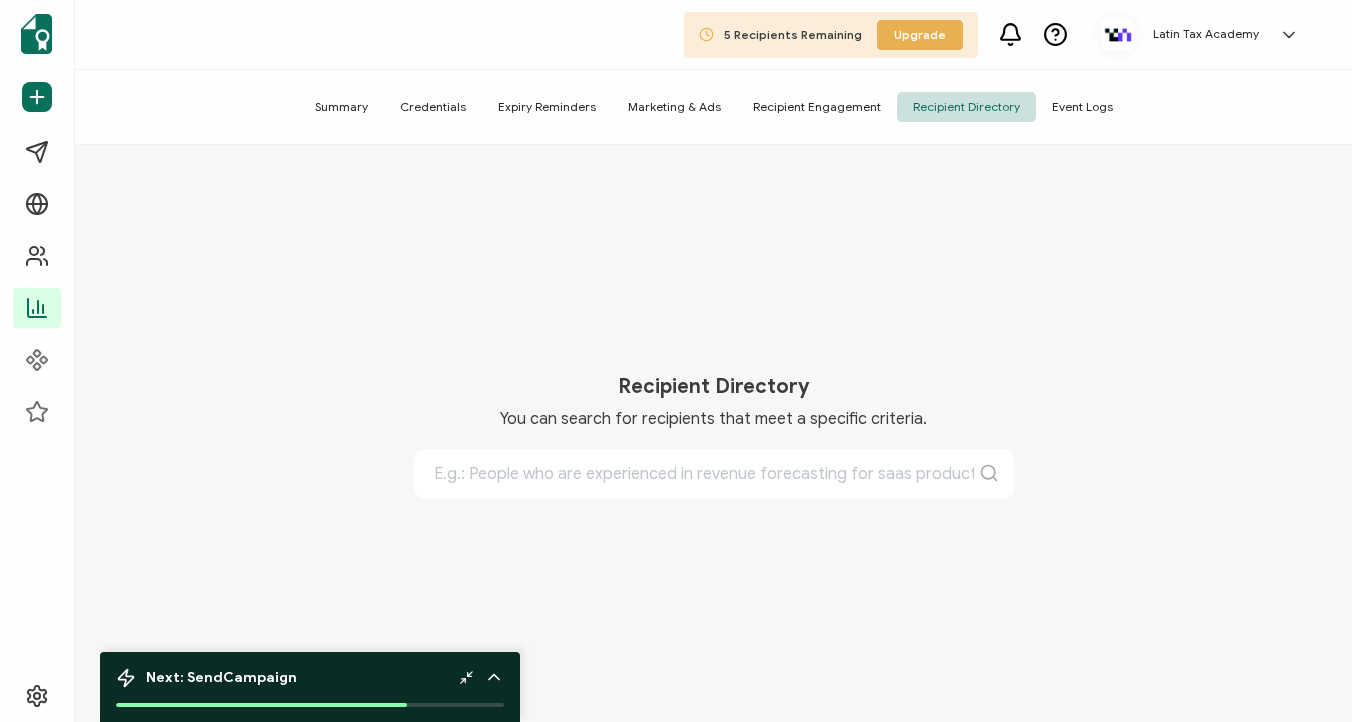 click on "Event Logs" at bounding box center (1082, 107) 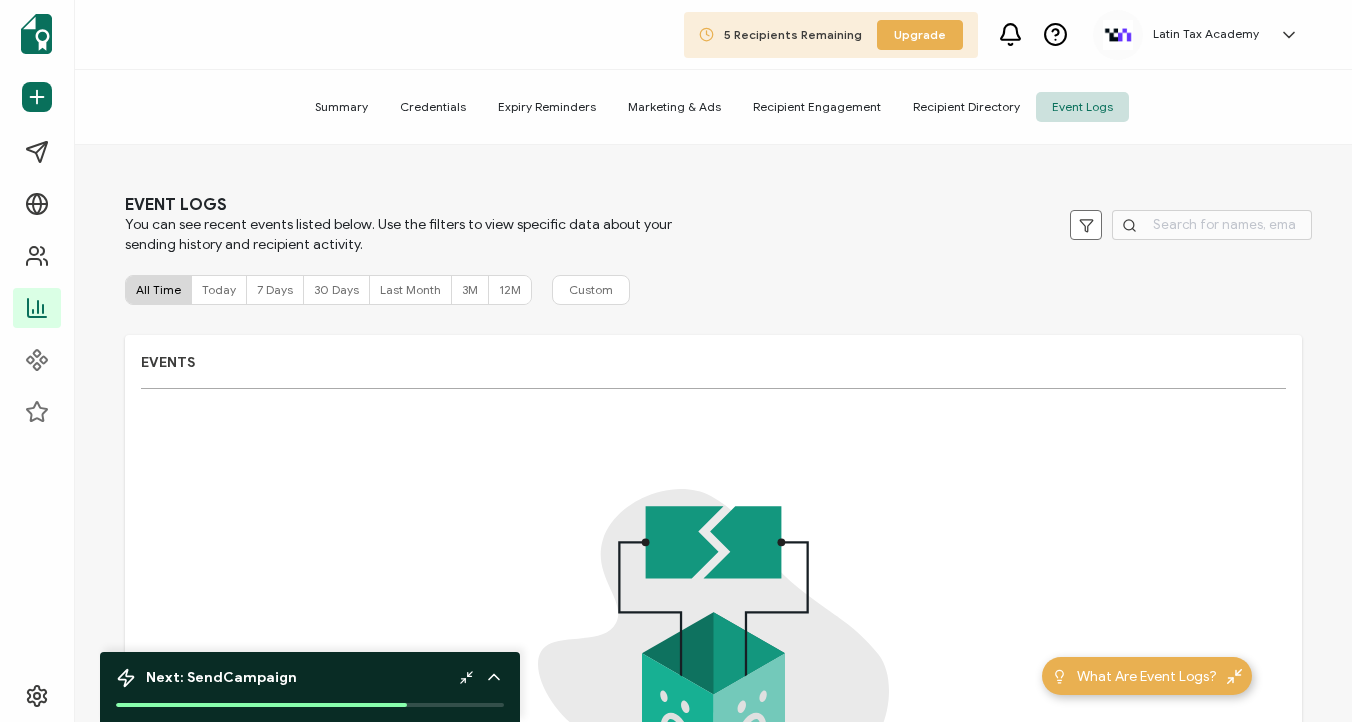 click on "Marketing & Ads" at bounding box center [674, 107] 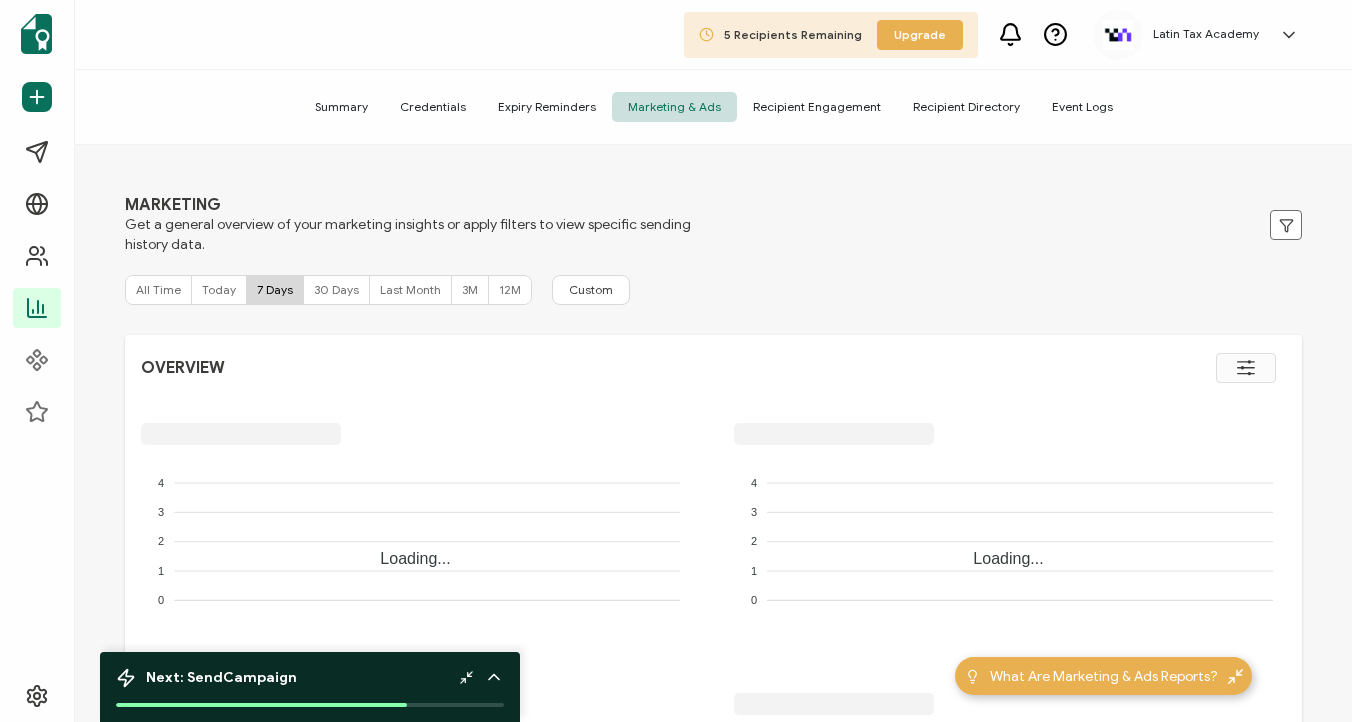 click on "Expiry Reminders" at bounding box center [547, 107] 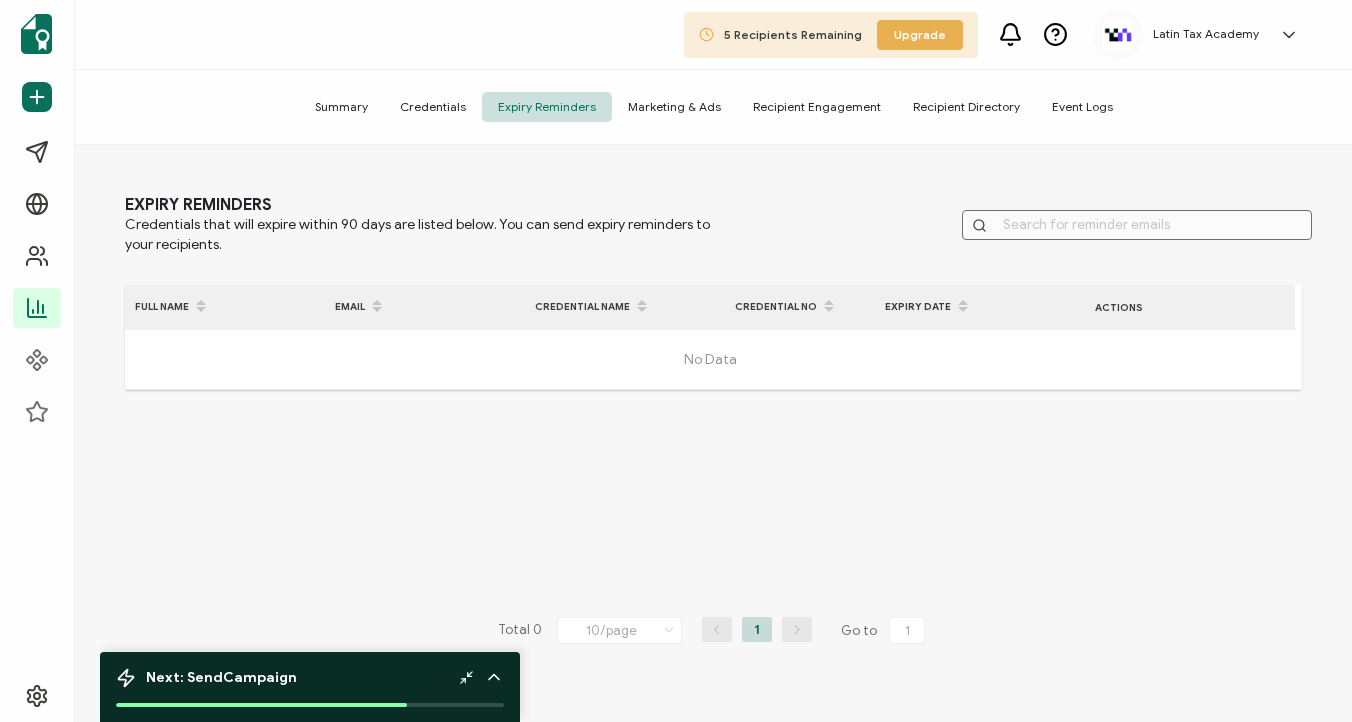 click on "Credentials" at bounding box center [433, 107] 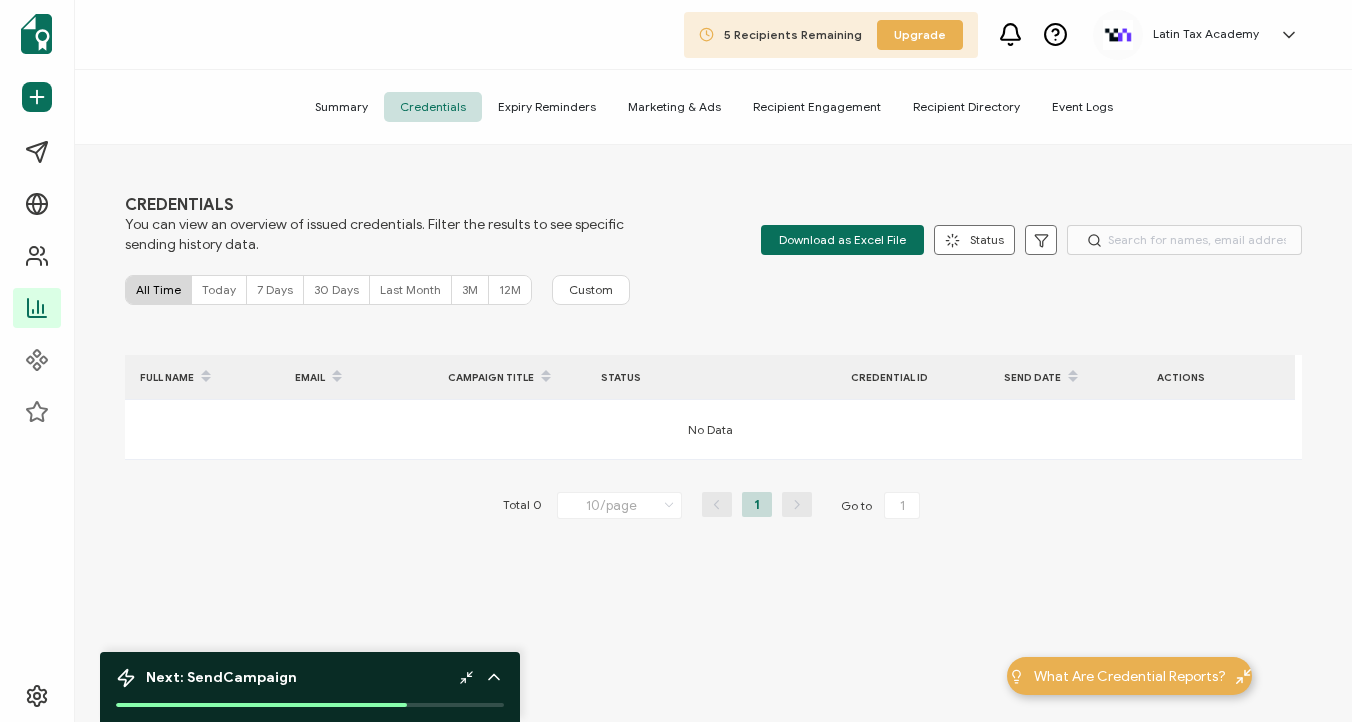click on "Summary" at bounding box center [341, 107] 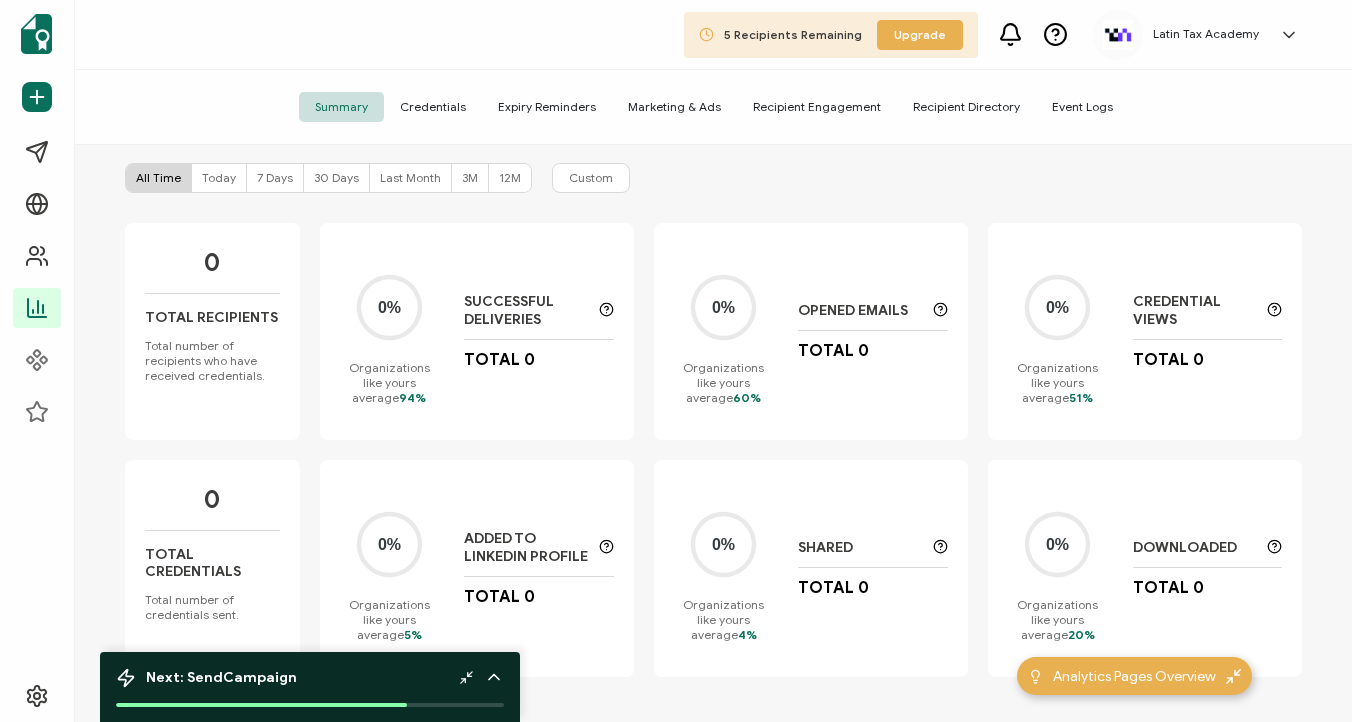 scroll, scrollTop: 0, scrollLeft: 0, axis: both 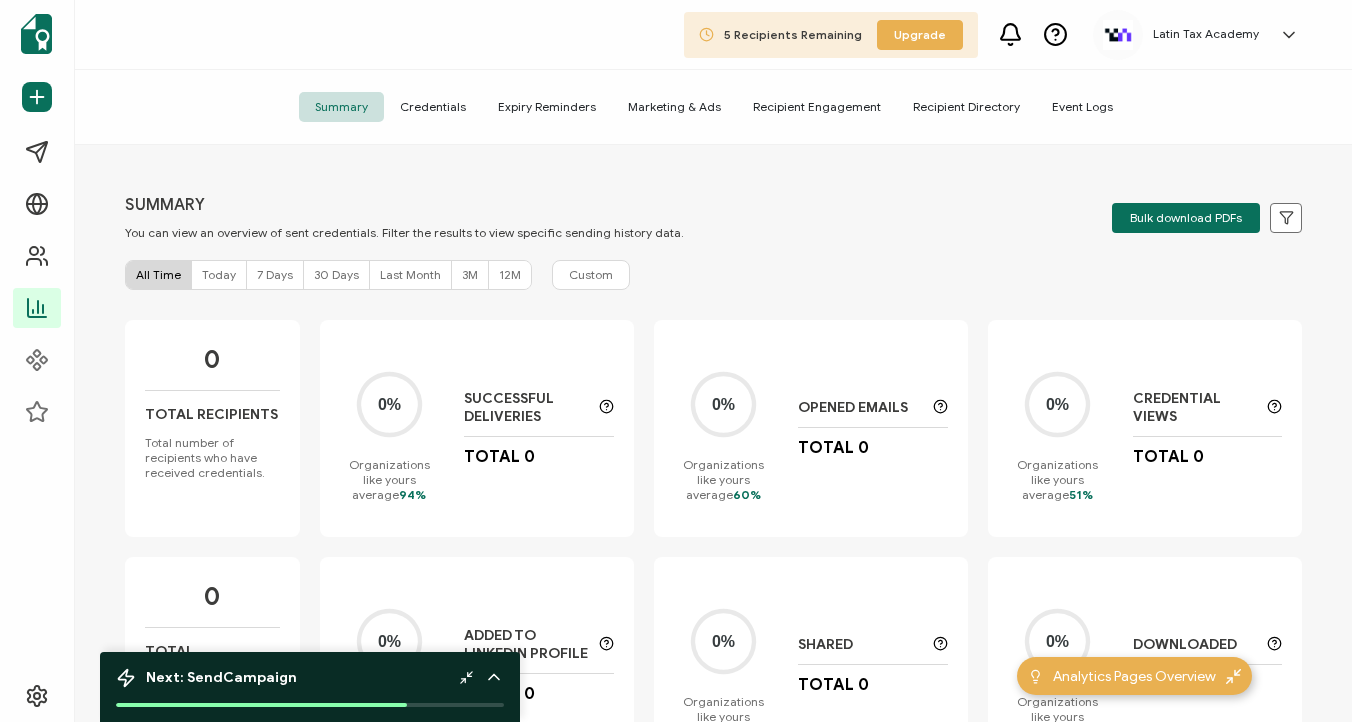 click on "Next: Send  Campaign" at bounding box center [0, 0] 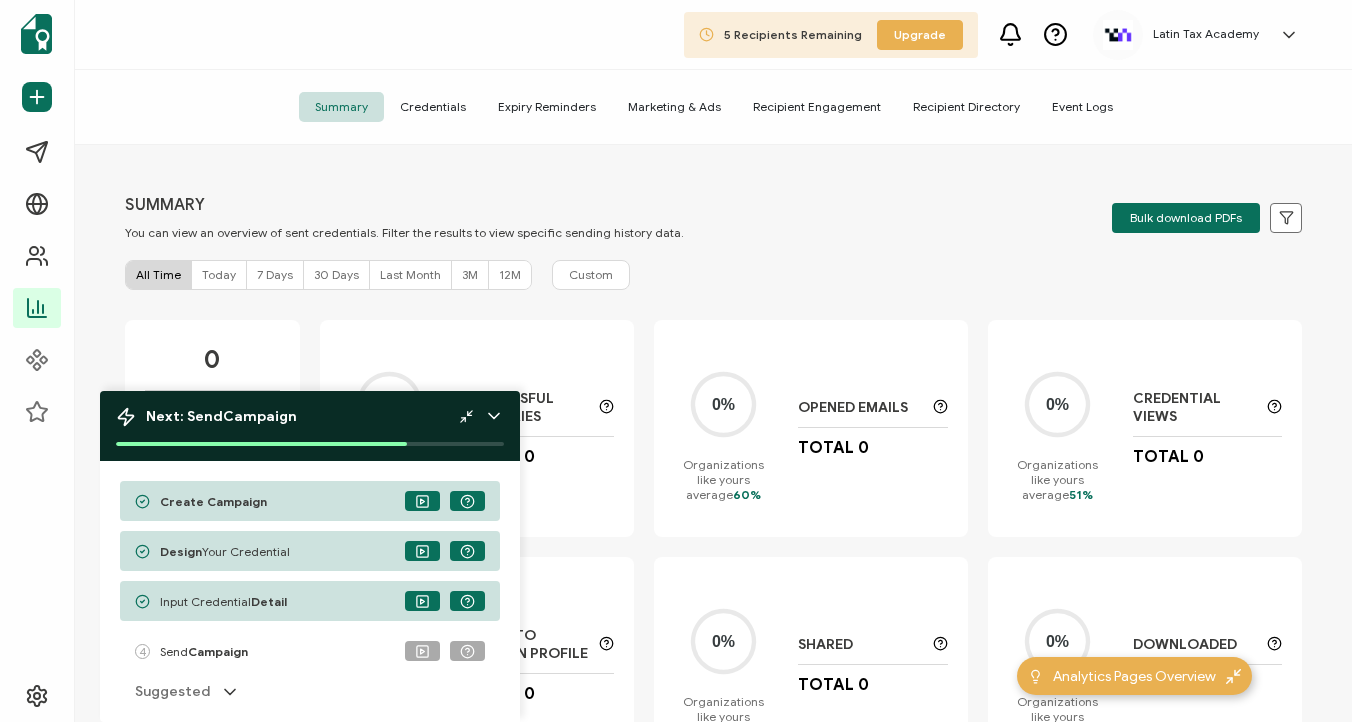 click on "4
Send  Campaign" at bounding box center (0, 0) 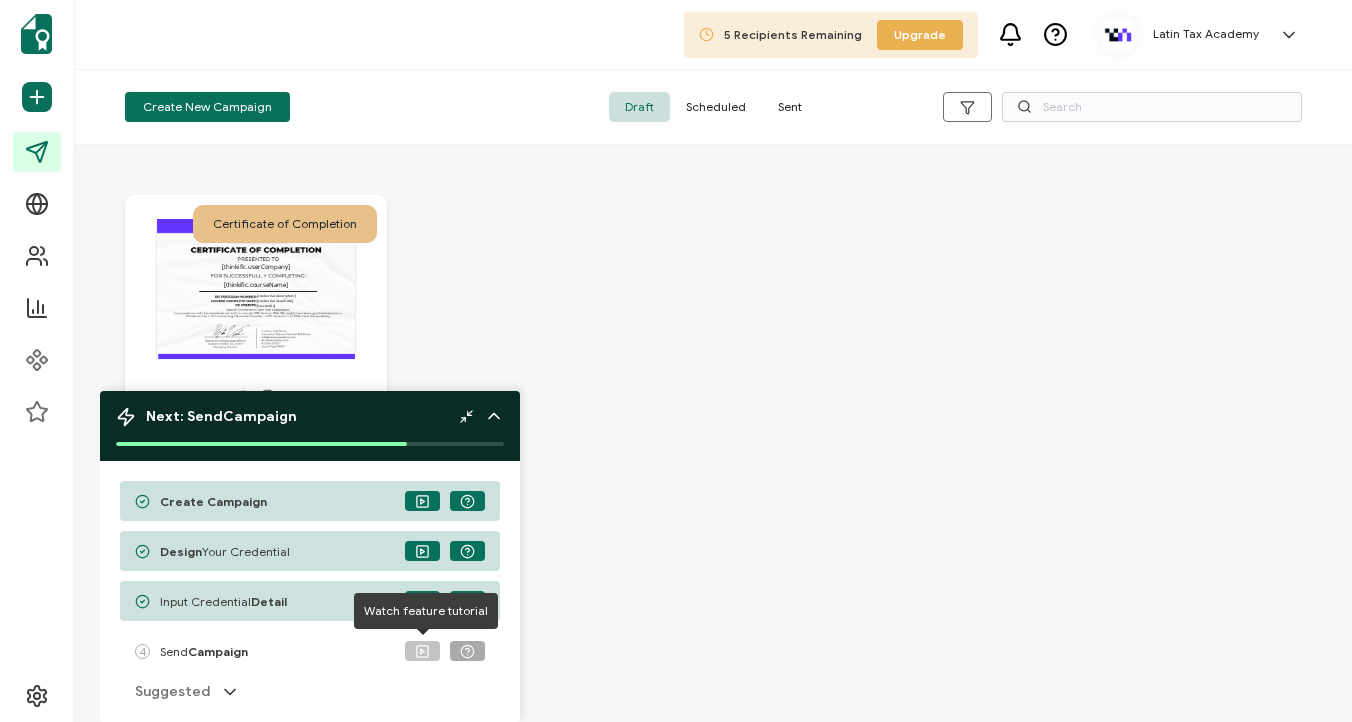 click 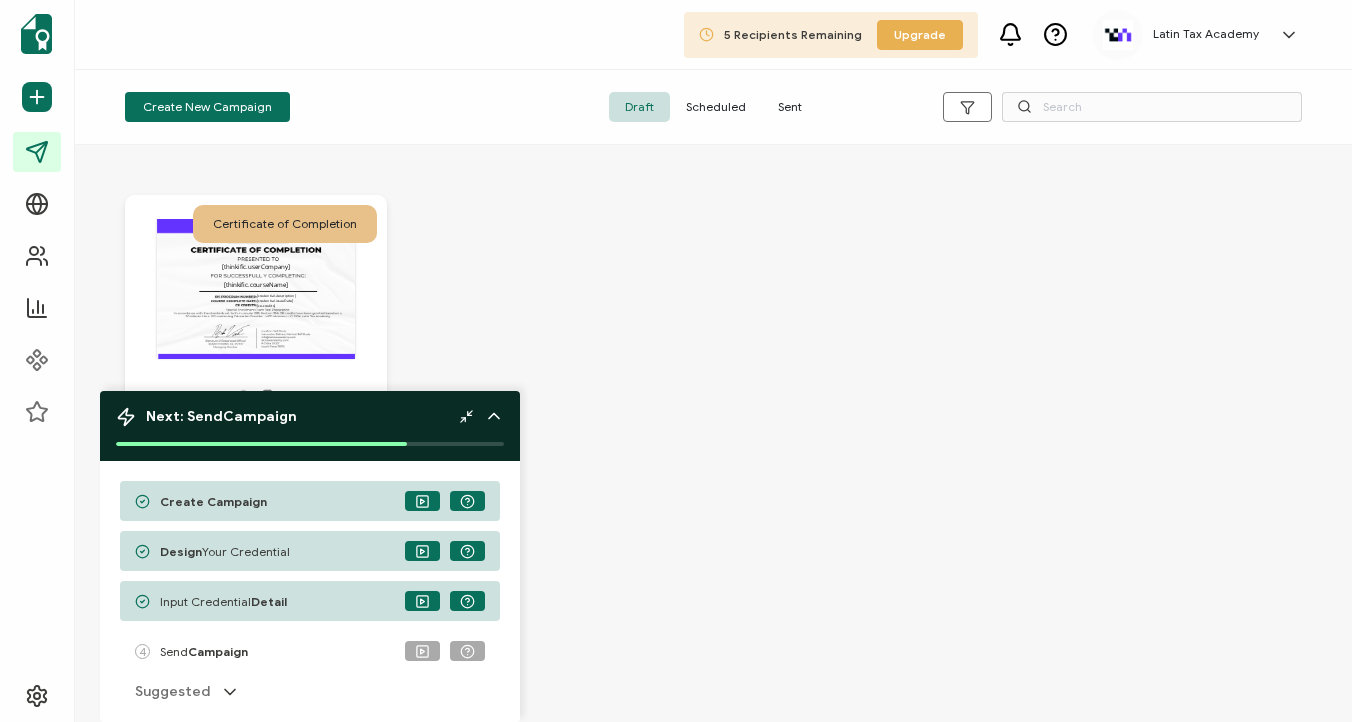 click on "Certificate of Completion
The date the credential was issued. This will automatically update to the day the credential is sent.   [credential.issueDate]       The description of the credential, which can be edited under Credential Details while setting up the campaign. This will be automatically included in the credential design.   [credential.description]                 [ce-credits]         [thinkific.courseName]         [thinkific.userCompany]                        Advanced Digital Marketing Course Completion Certificate   Created on 04 August, 2025 with 0 recipient(s)
Details: Professional Certificate in Advanced Digital Marketing
Edit" at bounding box center [713, 440] 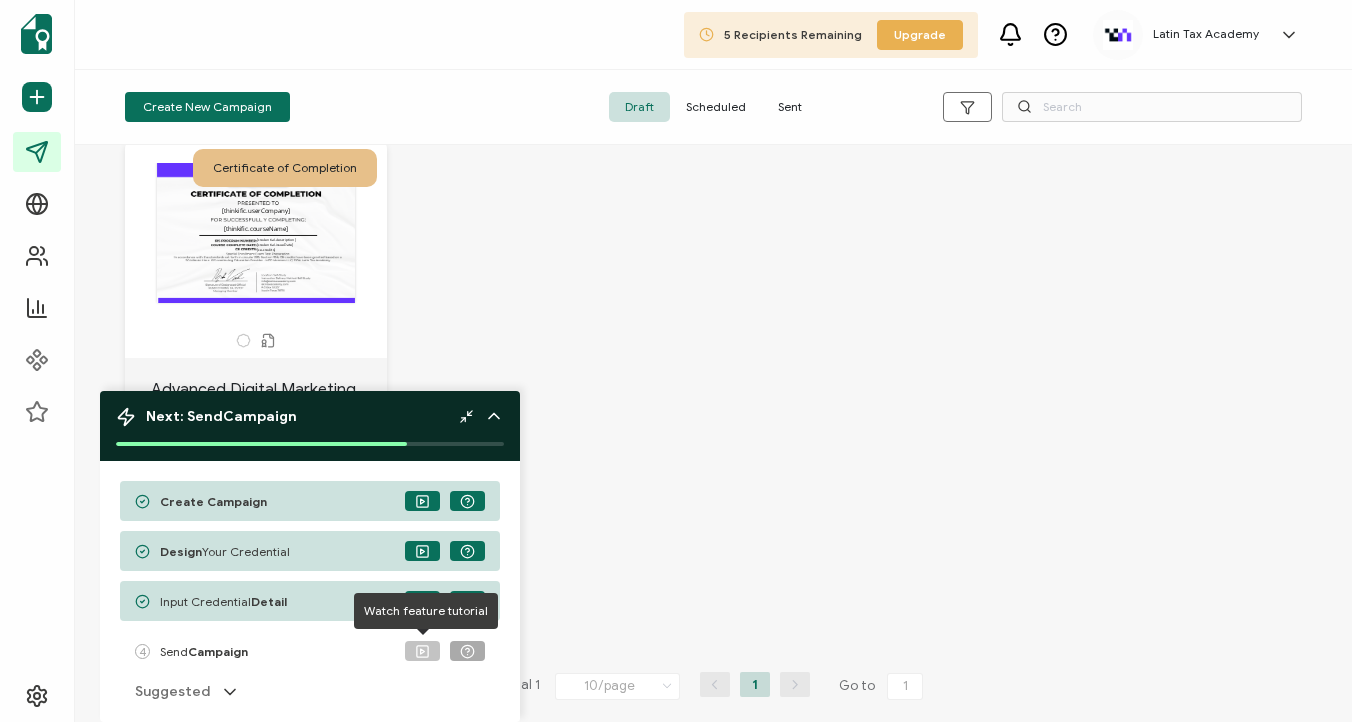 click 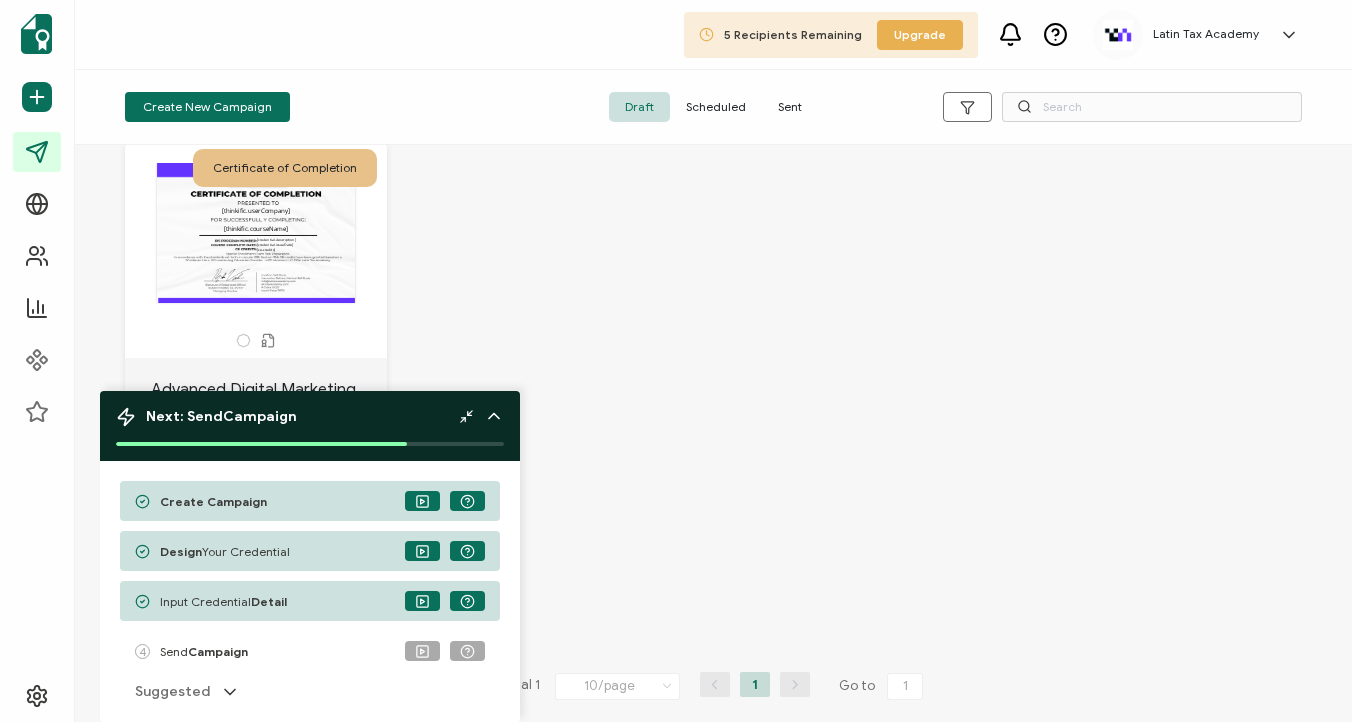 click 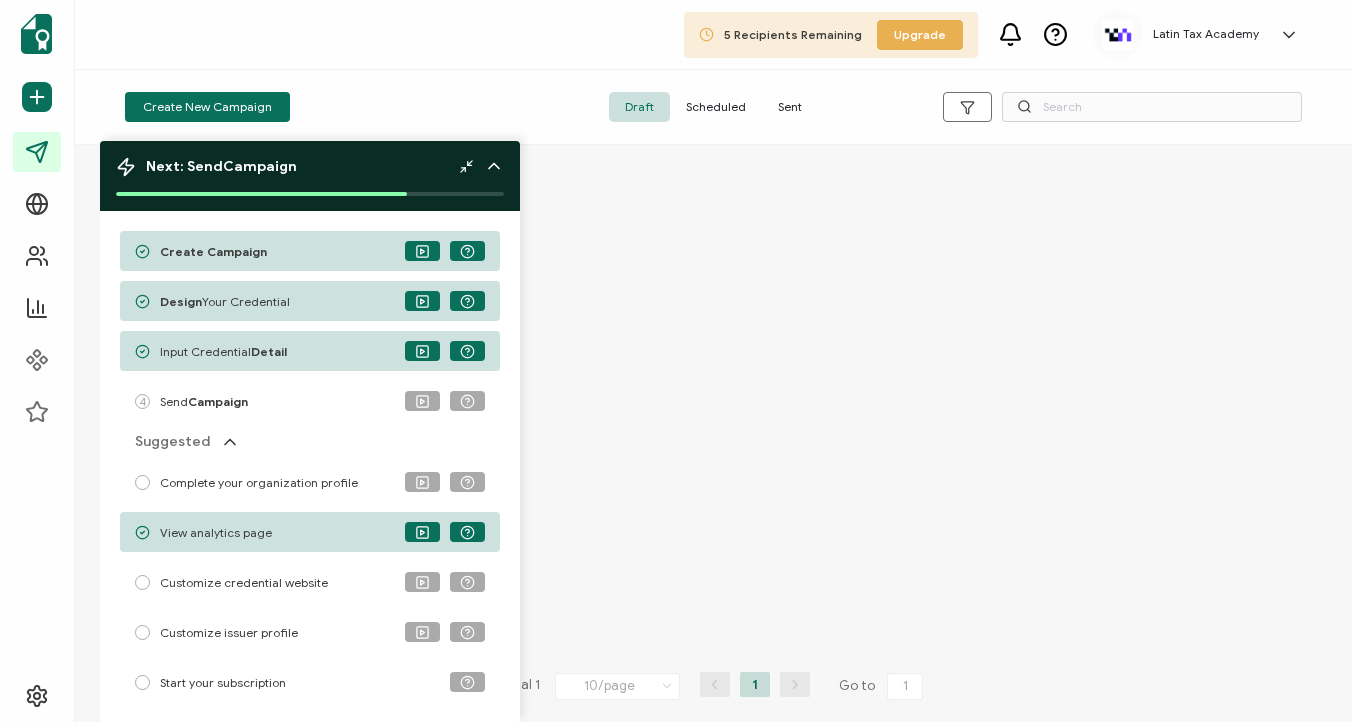 click on "Start your subscription" at bounding box center [223, 682] 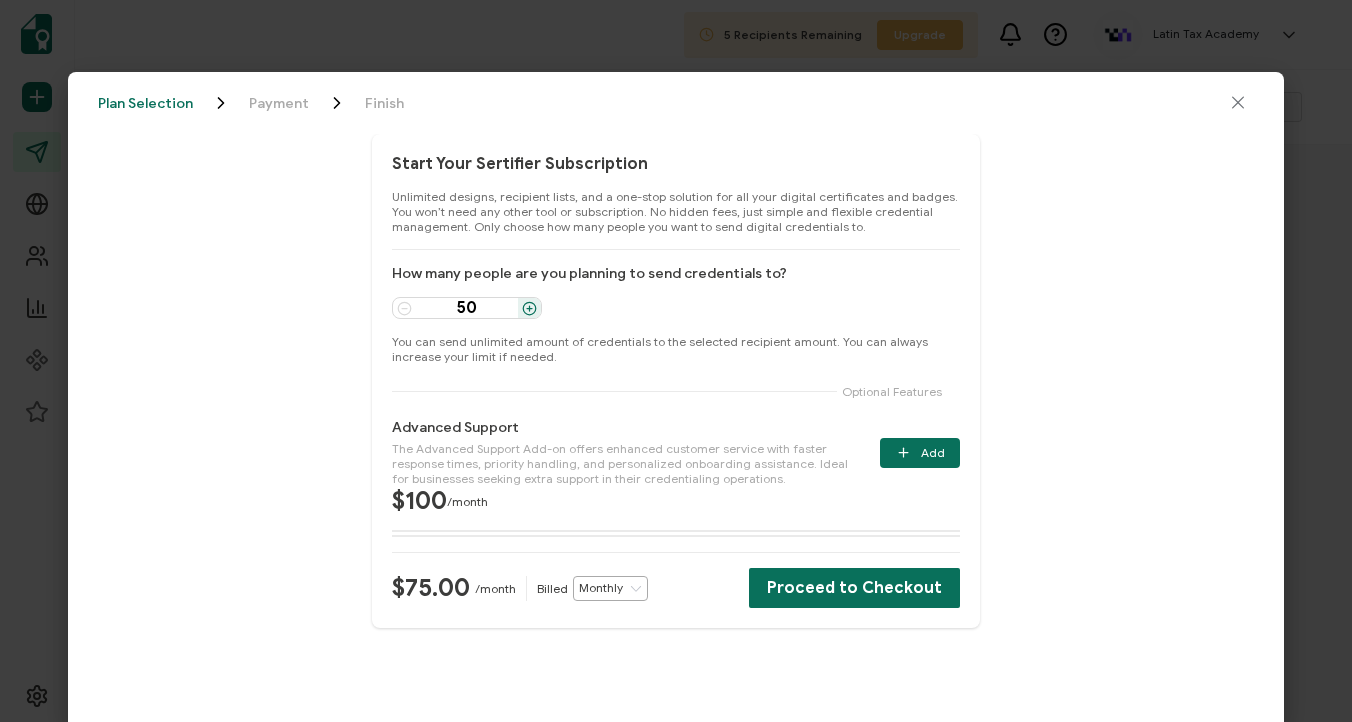 click at bounding box center (1238, 103) 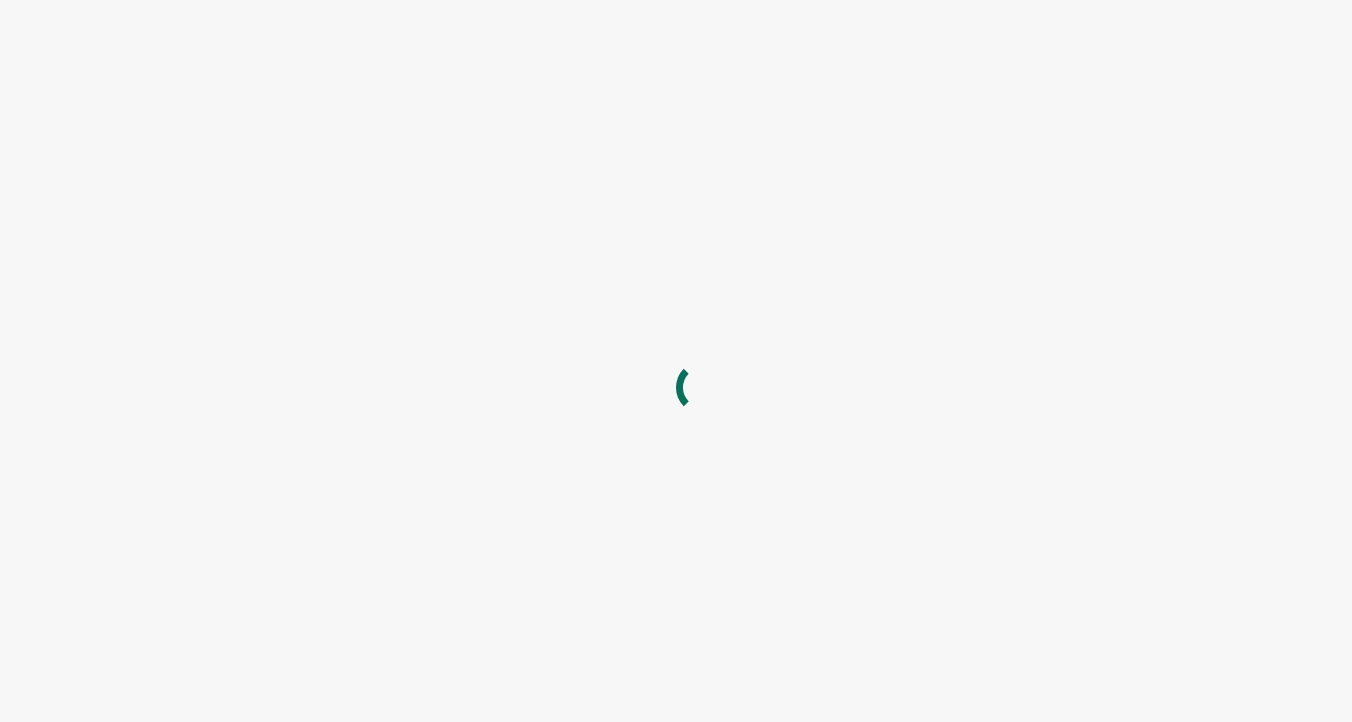 scroll, scrollTop: 0, scrollLeft: 0, axis: both 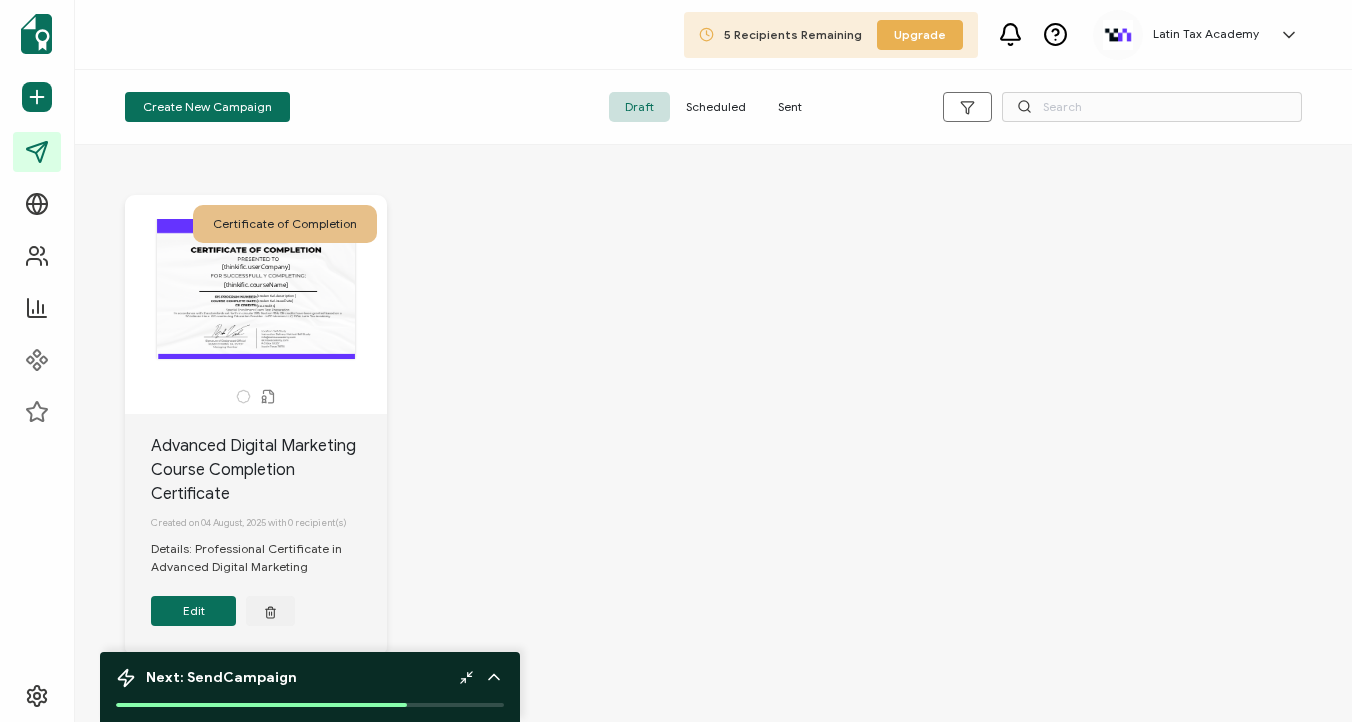 click 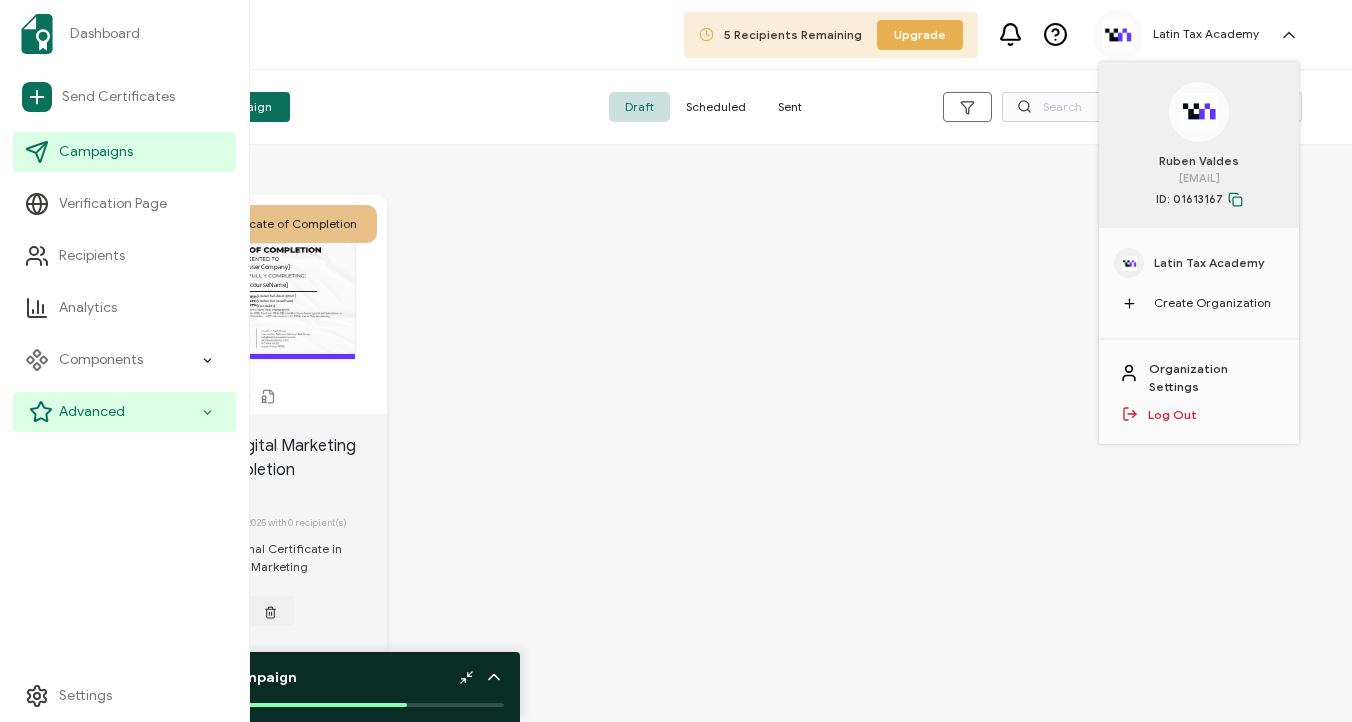 click on "Advanced" at bounding box center (92, 412) 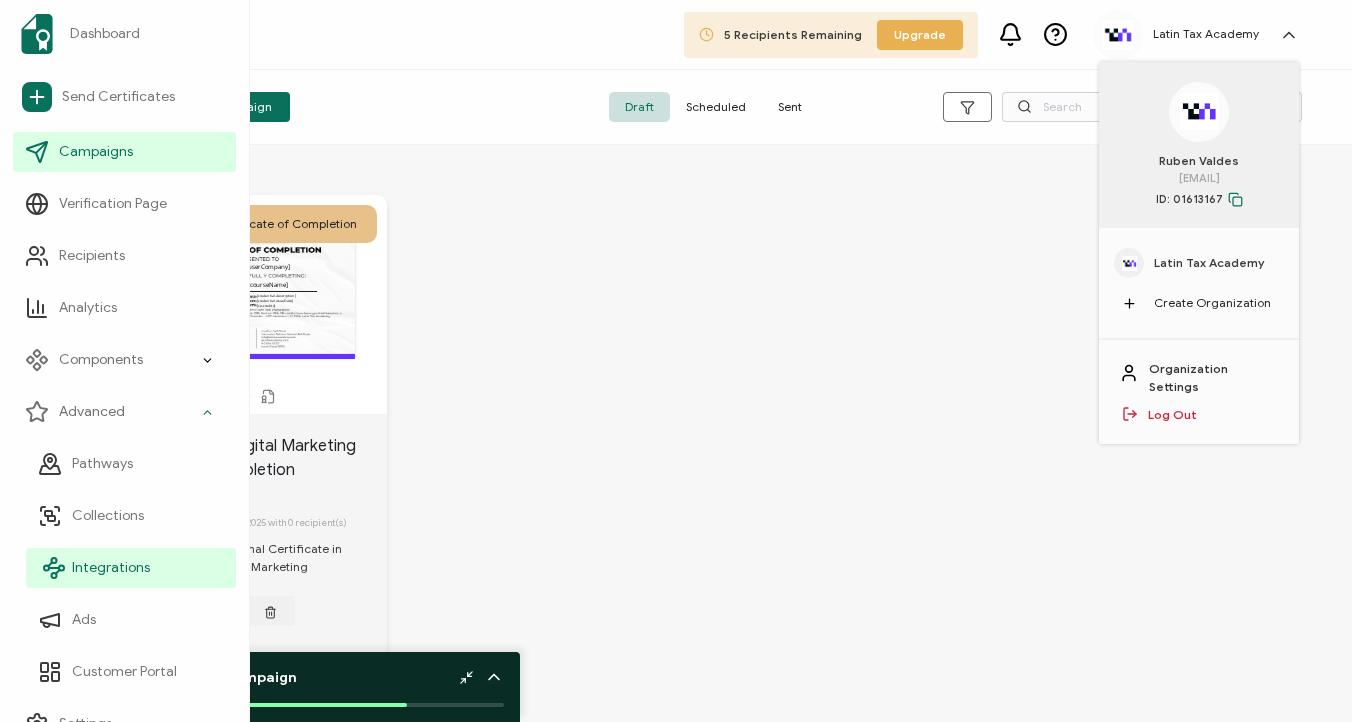 click on "Integrations" at bounding box center (131, 568) 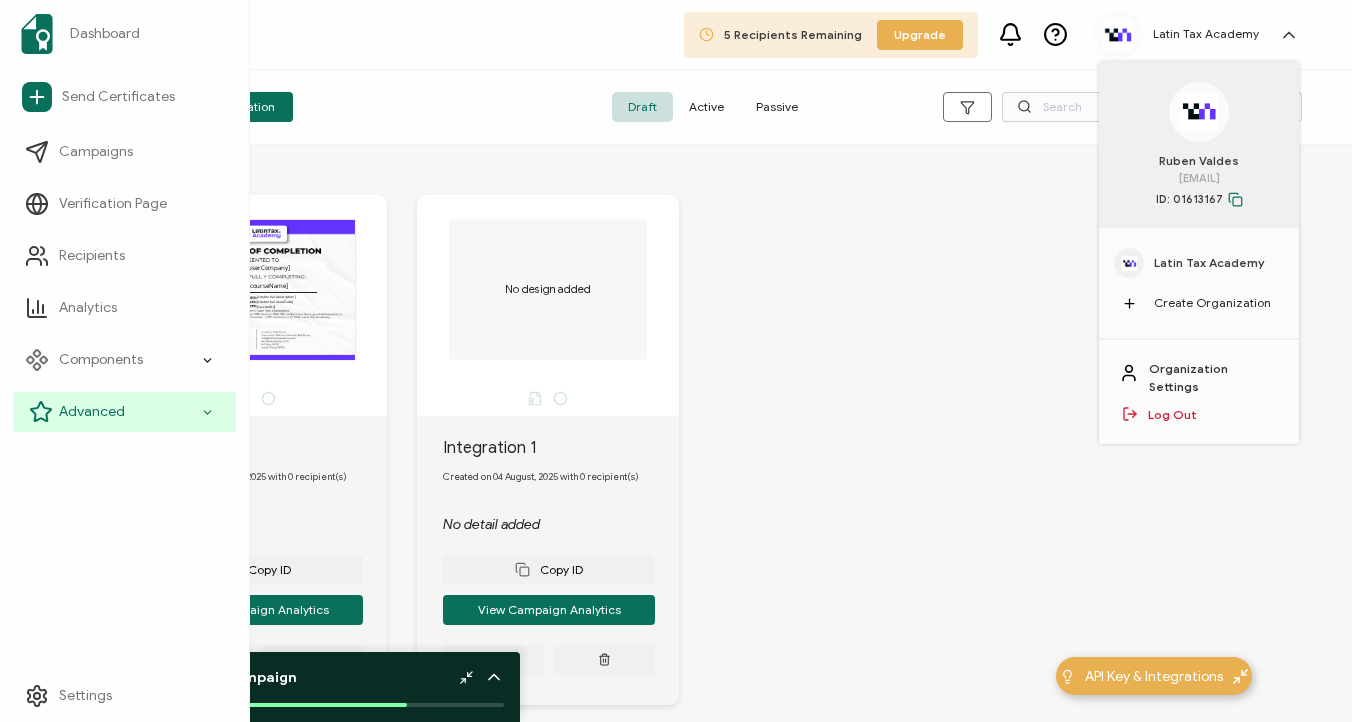 click on "Advanced" at bounding box center [124, 412] 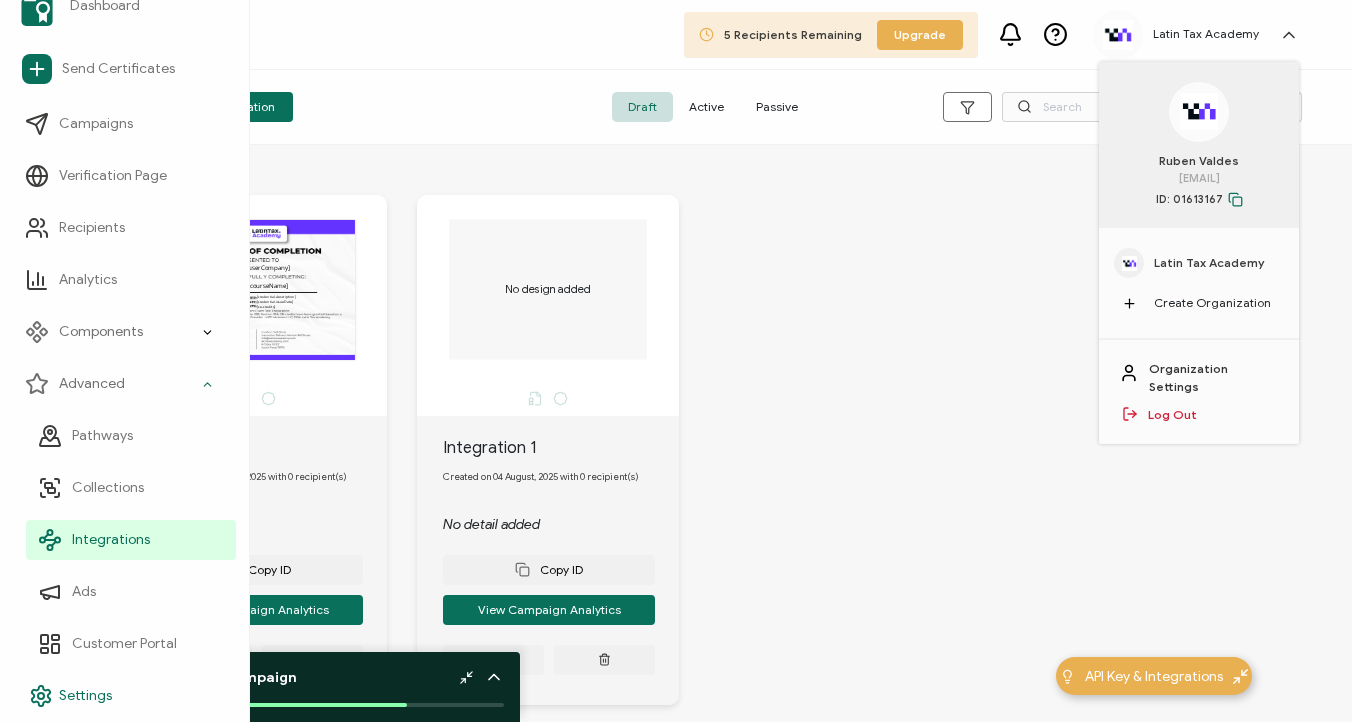 scroll, scrollTop: 0, scrollLeft: 0, axis: both 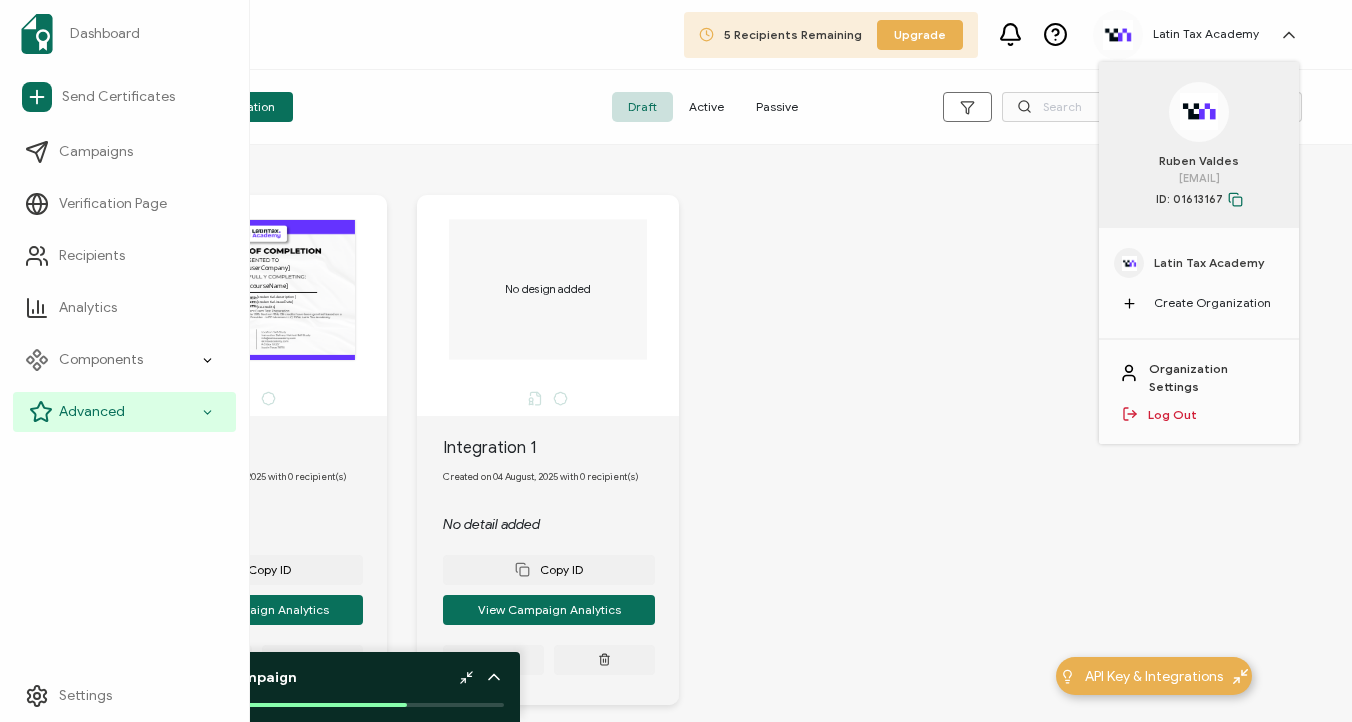 click 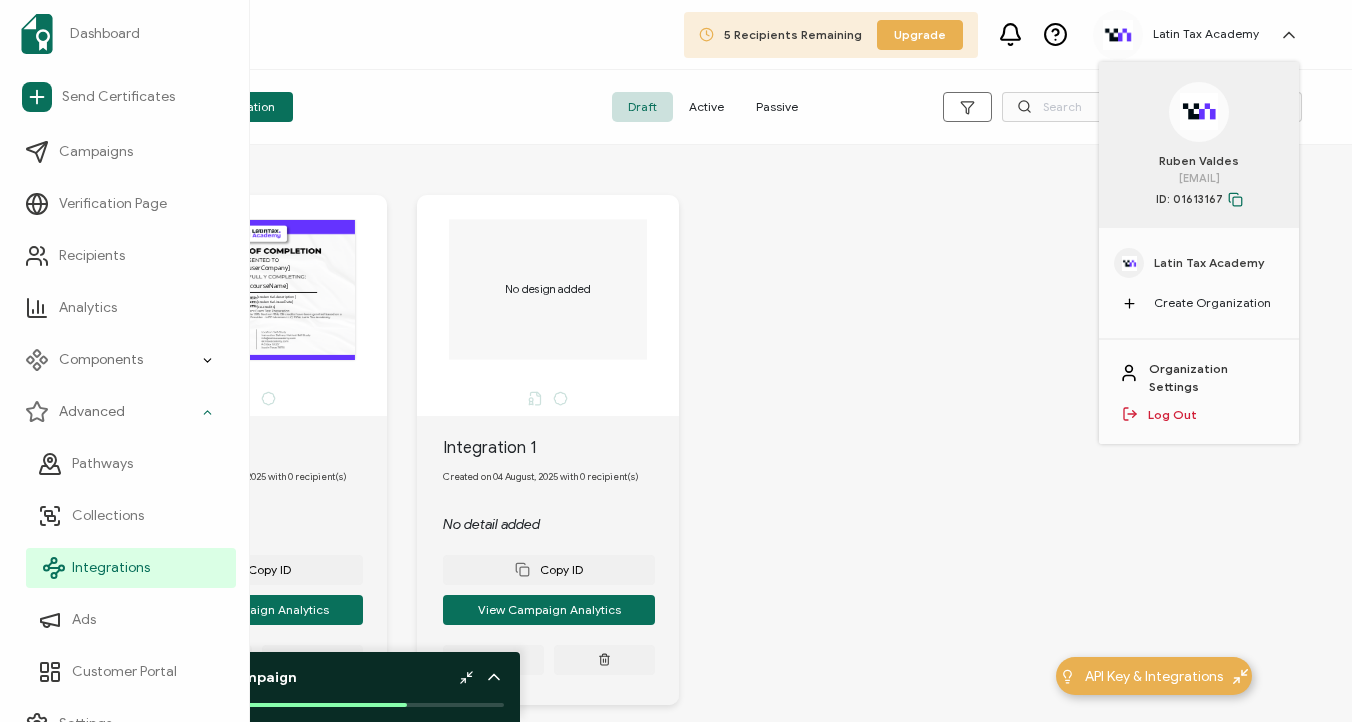 click on "Integrations" at bounding box center [111, 568] 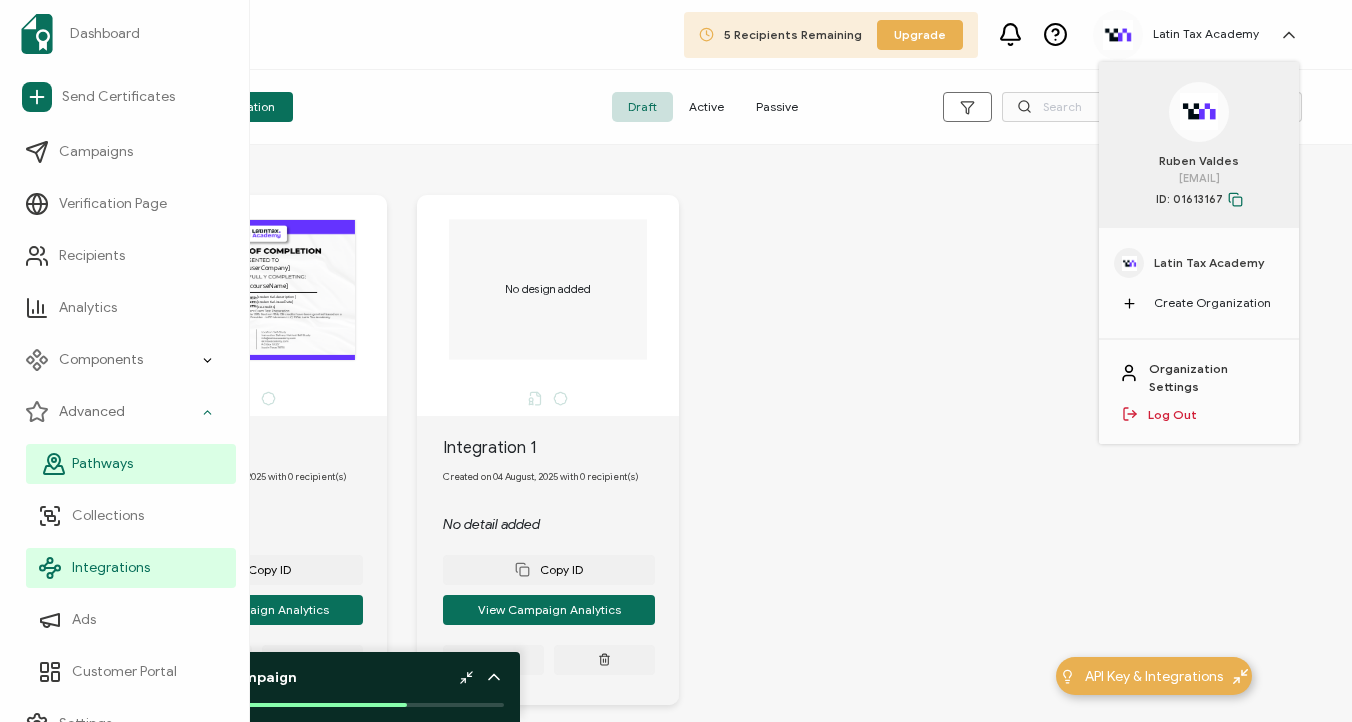 click on "Pathways" at bounding box center [102, 464] 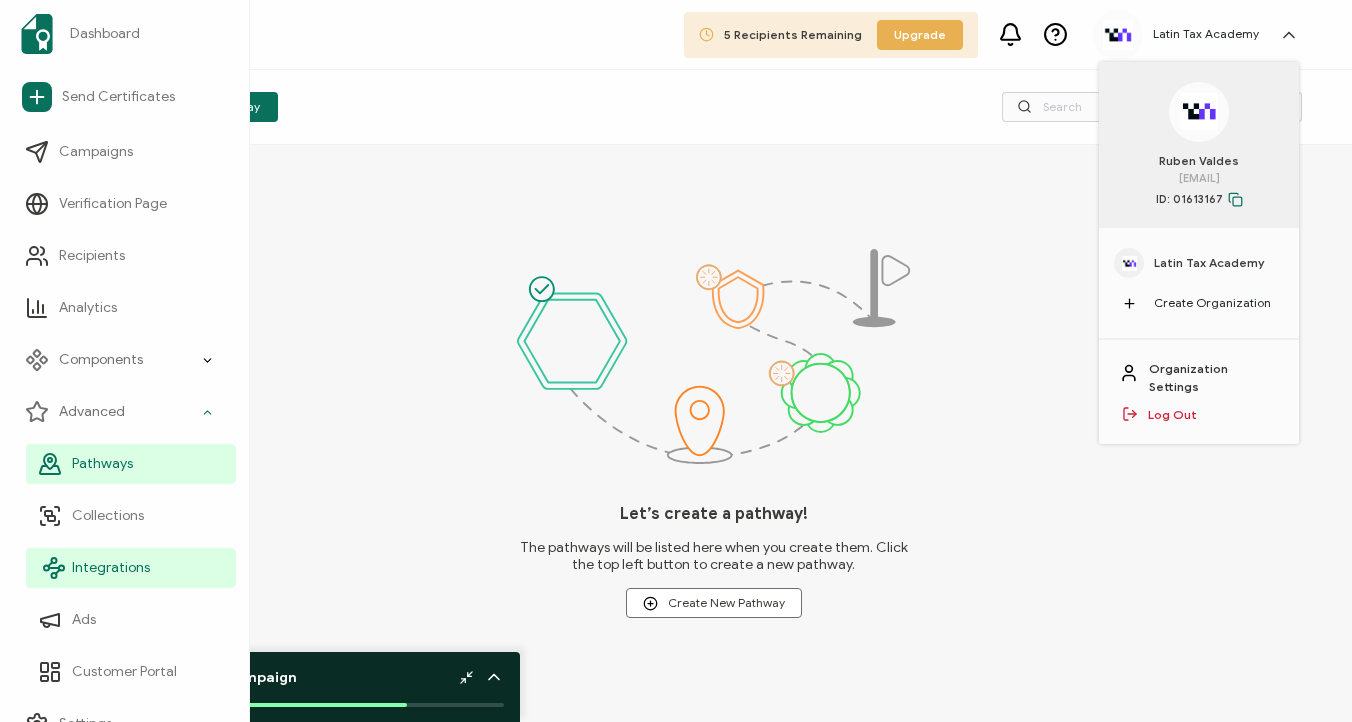 click on "Integrations" at bounding box center [111, 568] 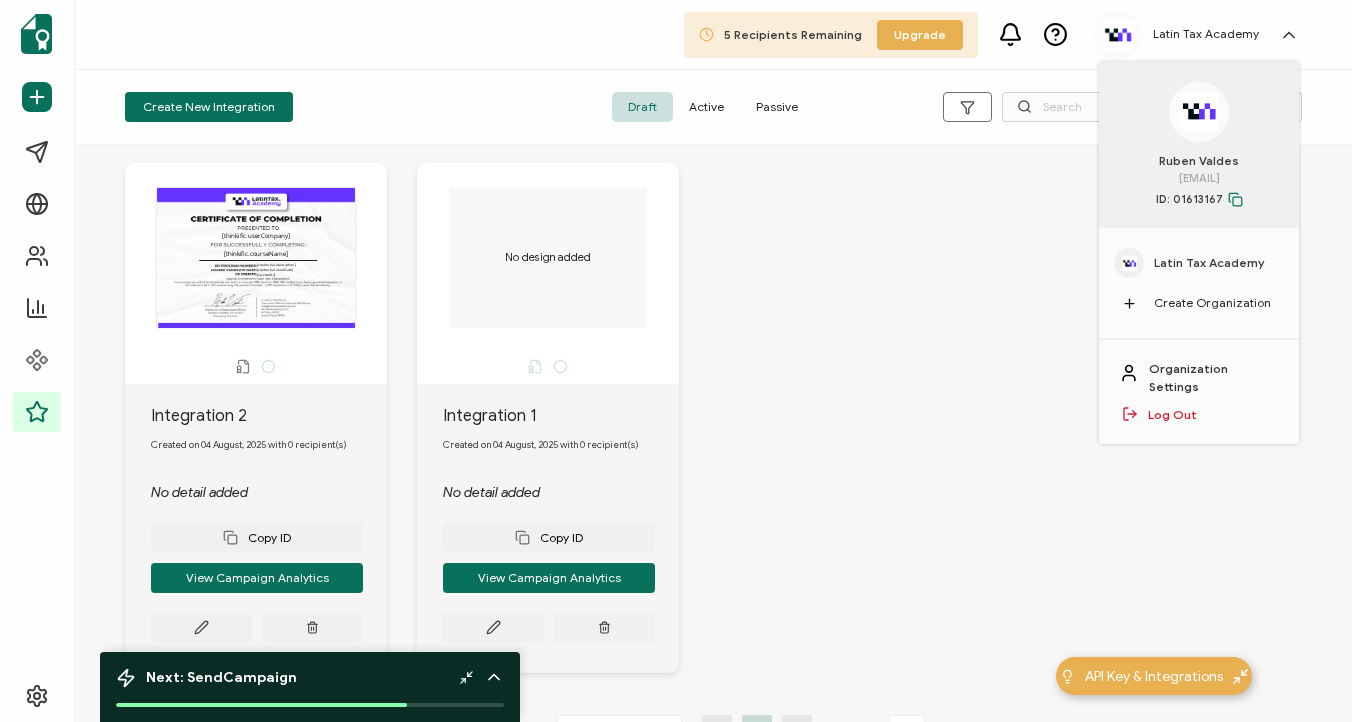 scroll, scrollTop: 0, scrollLeft: 0, axis: both 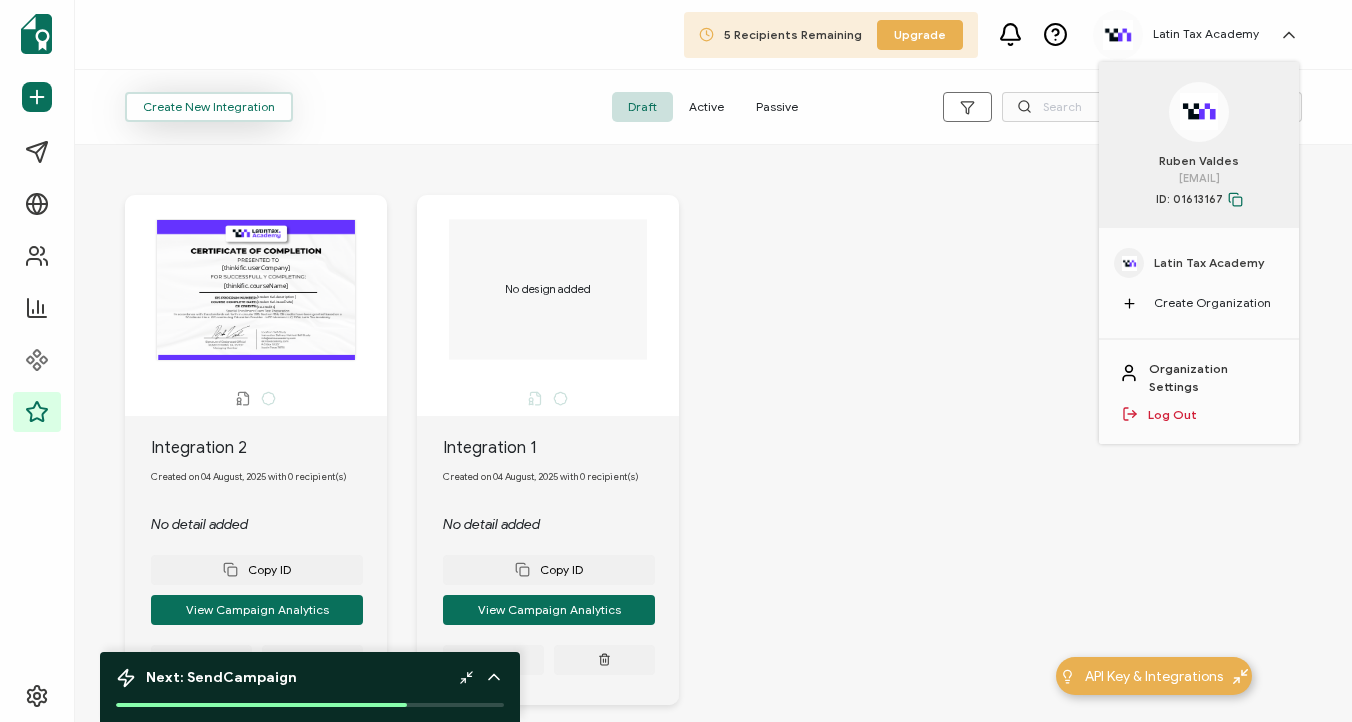 click on "Create New Integration" at bounding box center (209, 107) 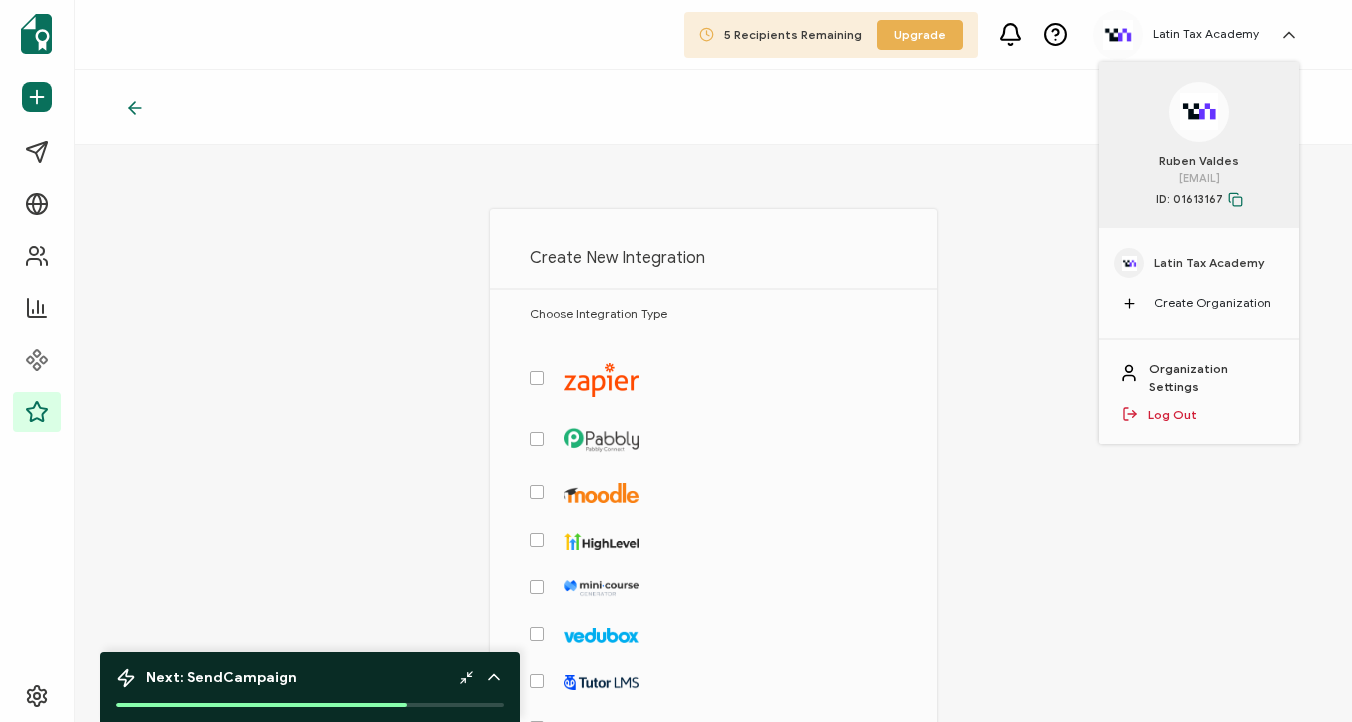 click at bounding box center [537, 378] 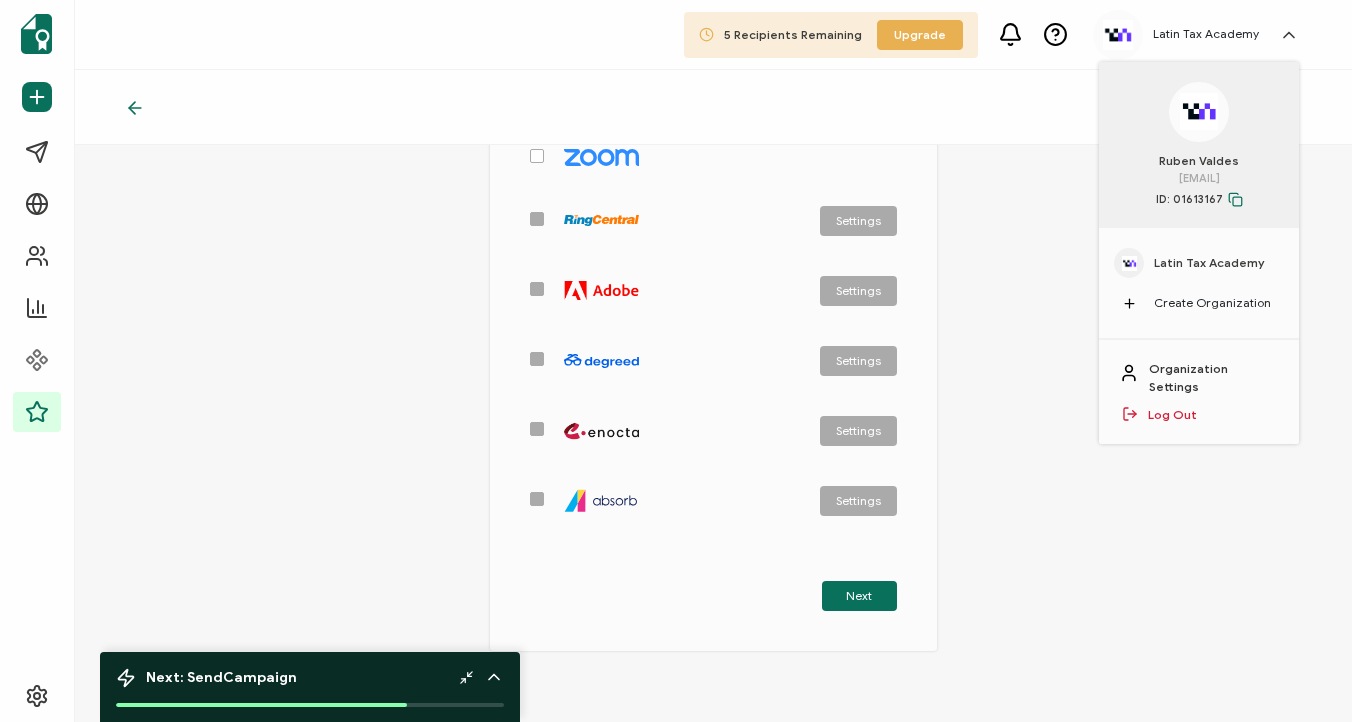 scroll, scrollTop: 1009, scrollLeft: 0, axis: vertical 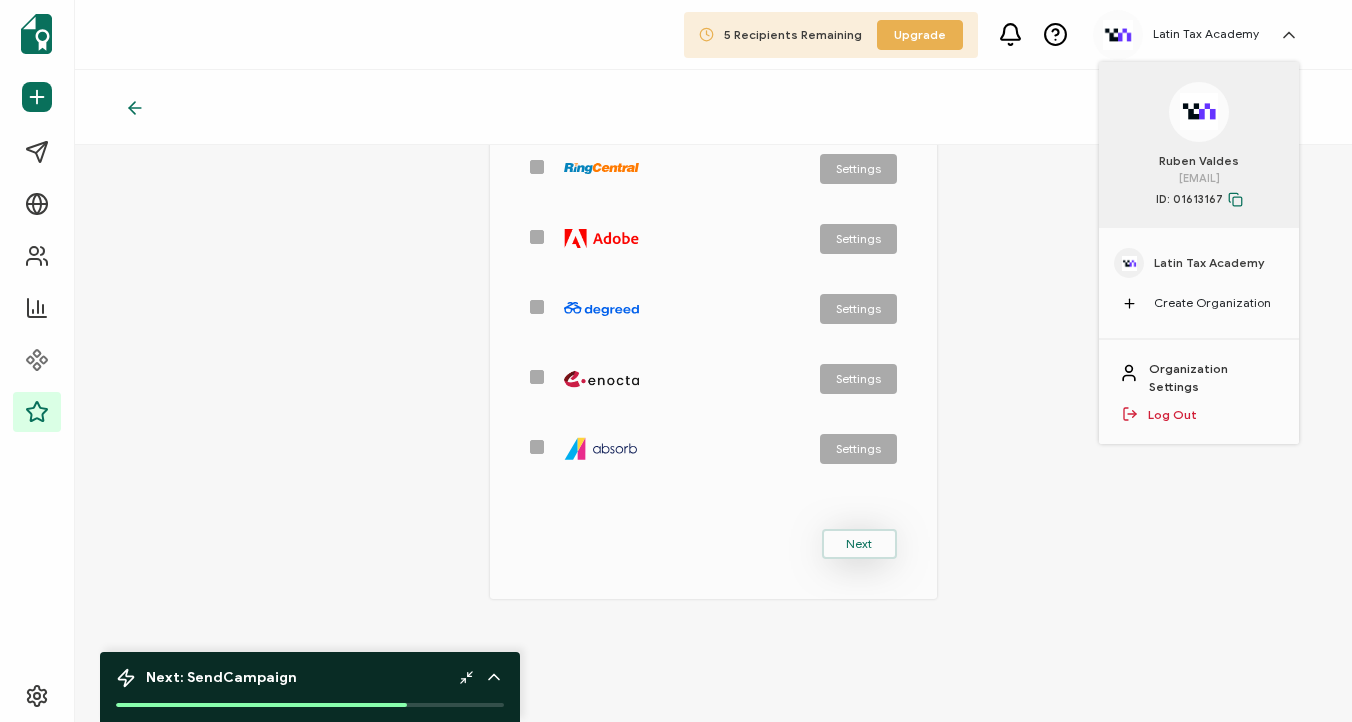 click on "Next" at bounding box center (859, 544) 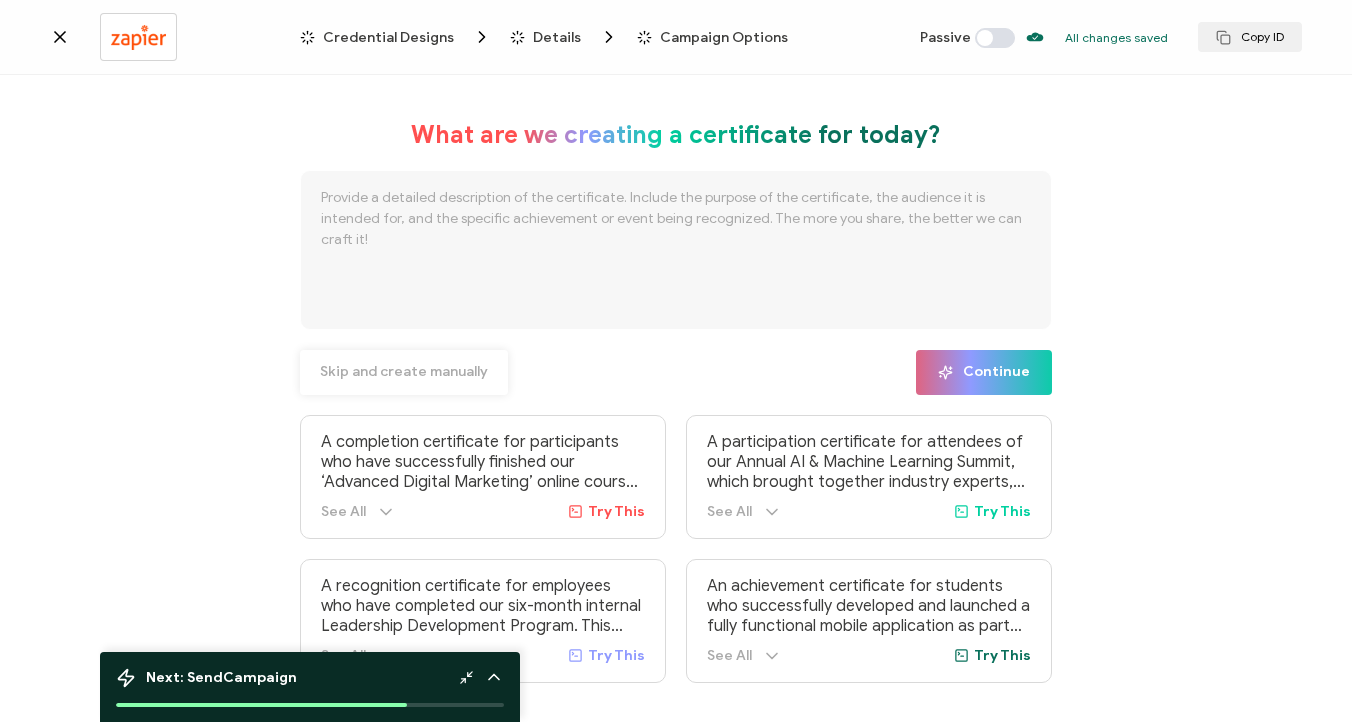 click on "Skip and create manually" at bounding box center [404, 372] 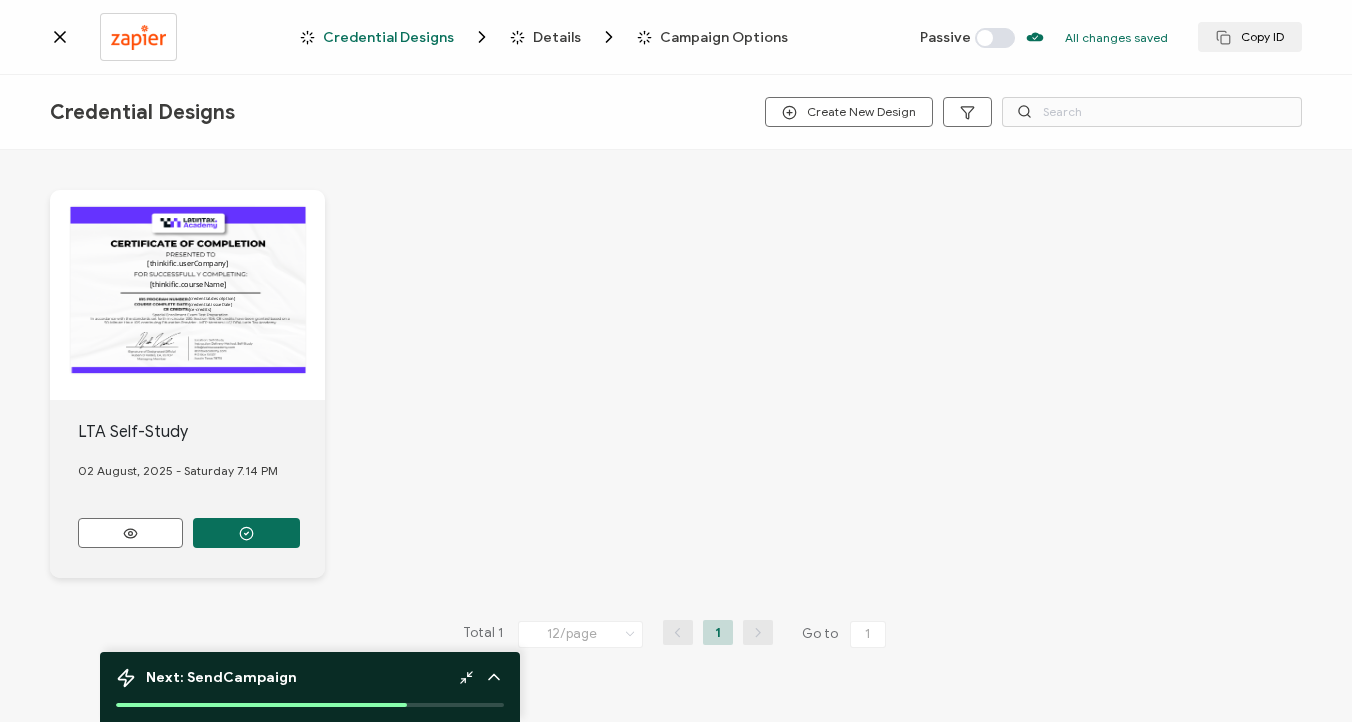 click on "The date the credential was issued. This will automatically update to the day the credential is sent.   [credential.issueDate]       The description of the credential, which can be edited under Credential Details while setting up the campaign. This will be automatically included in the credential design.   [credential.description]                 [ce-credits]         [thinkific.courseName]         [thinkific.userCompany]" at bounding box center [187, 295] 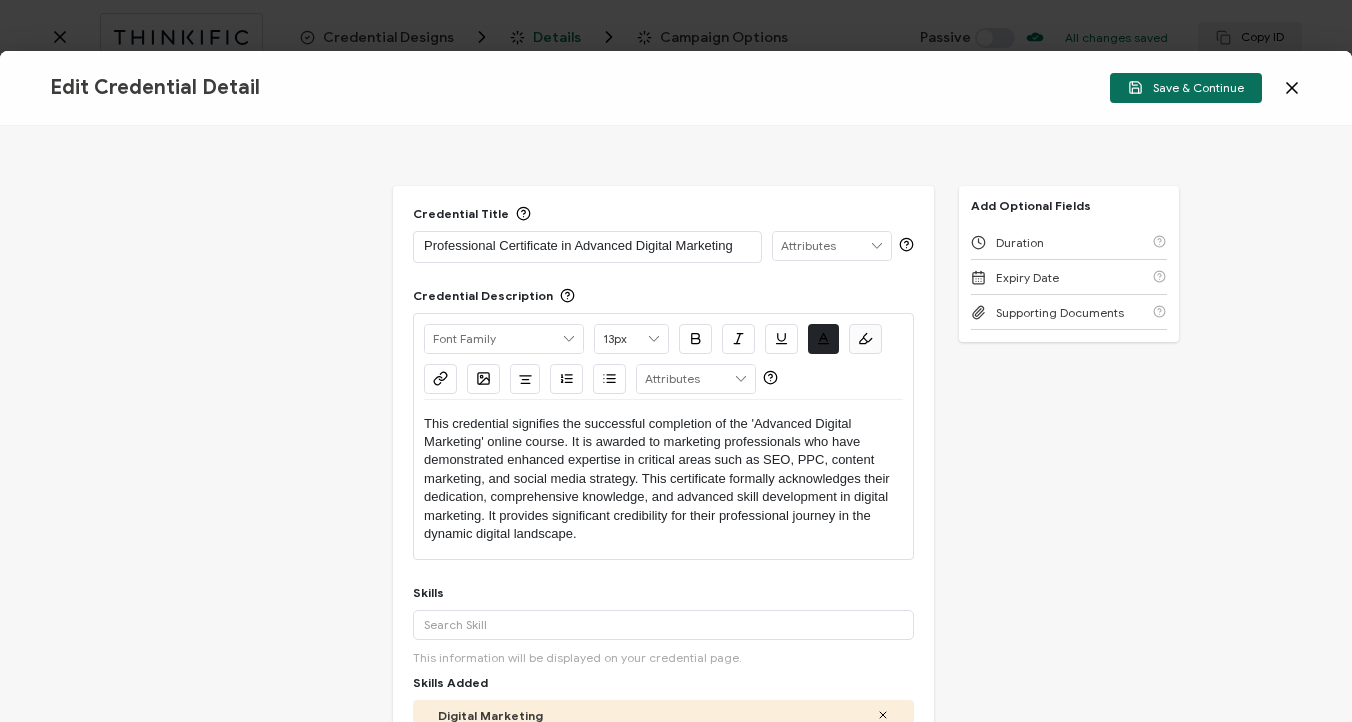 scroll, scrollTop: 0, scrollLeft: 0, axis: both 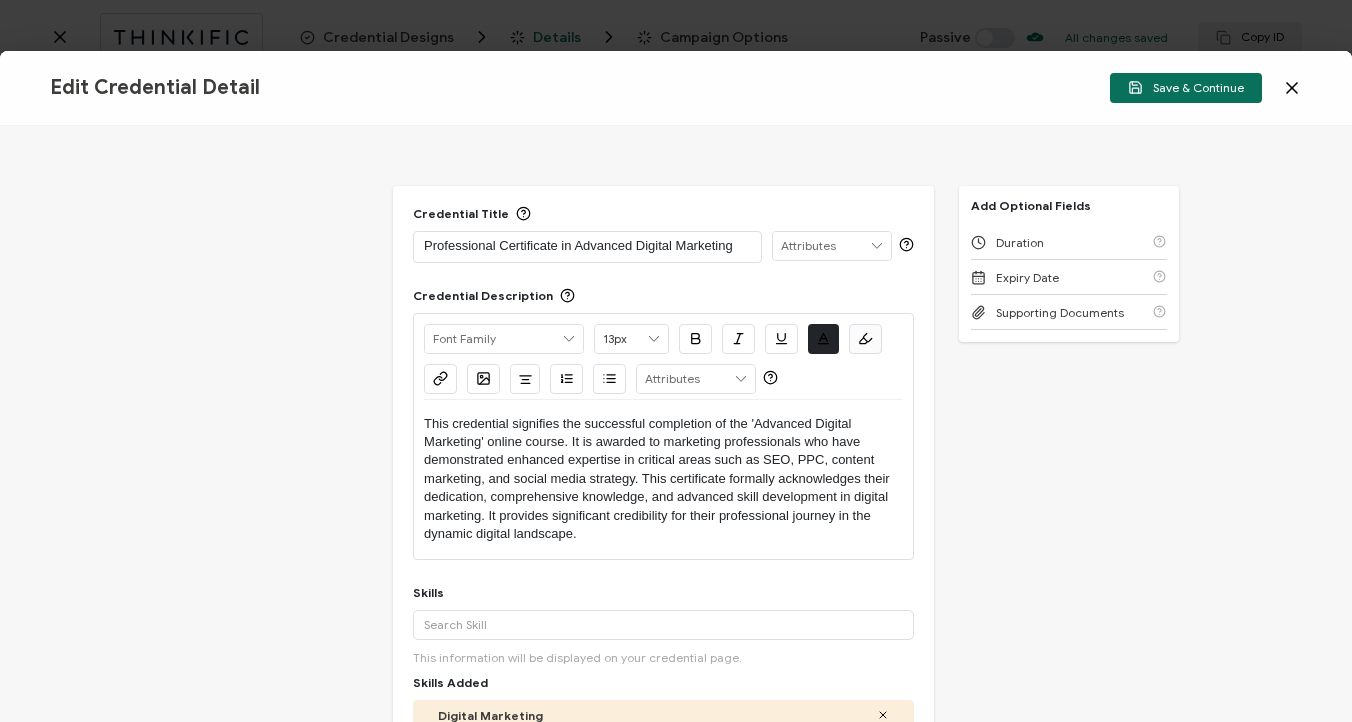 click 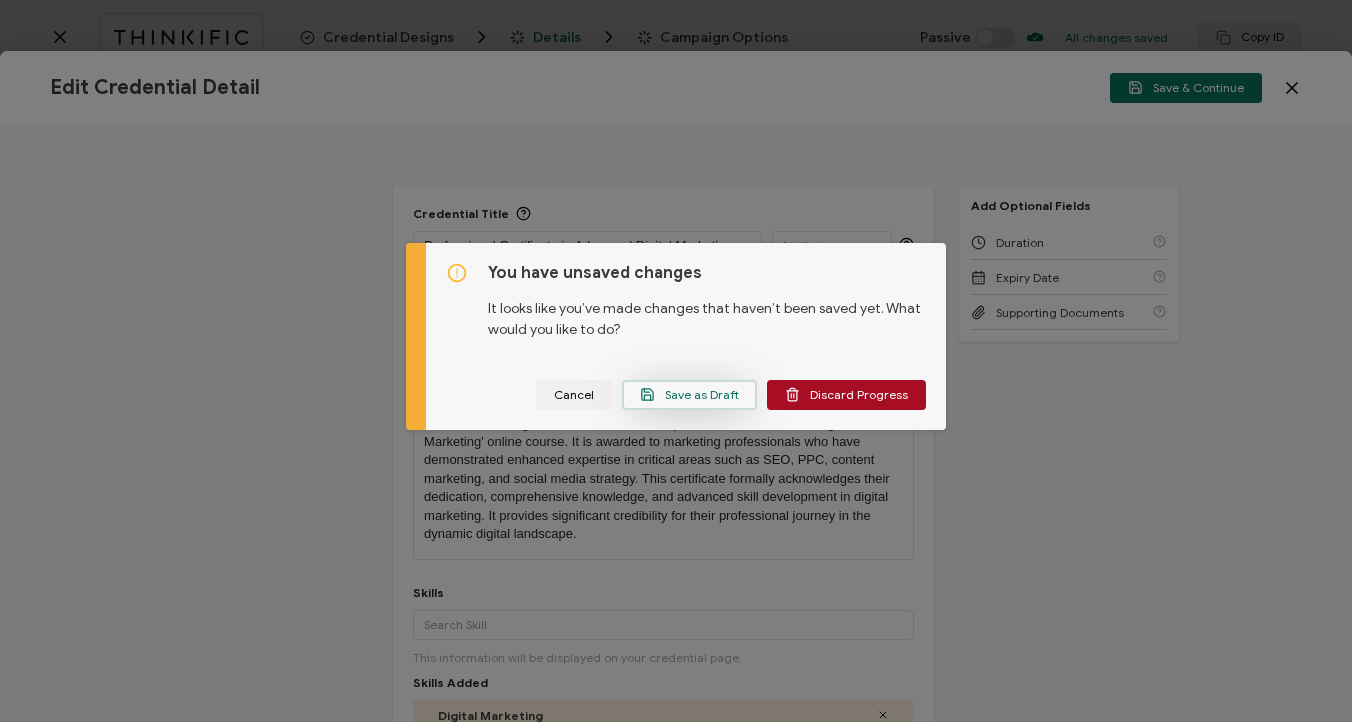 click on "Save as Draft" at bounding box center [689, 394] 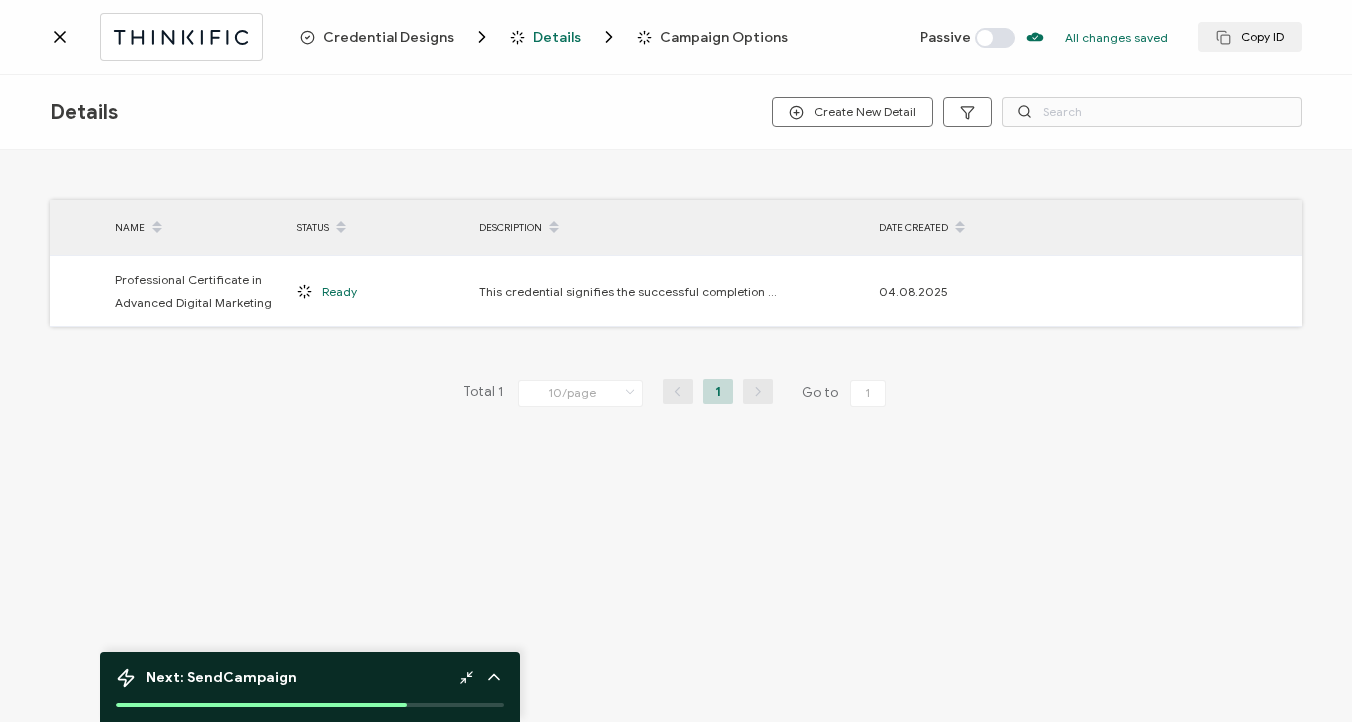 click 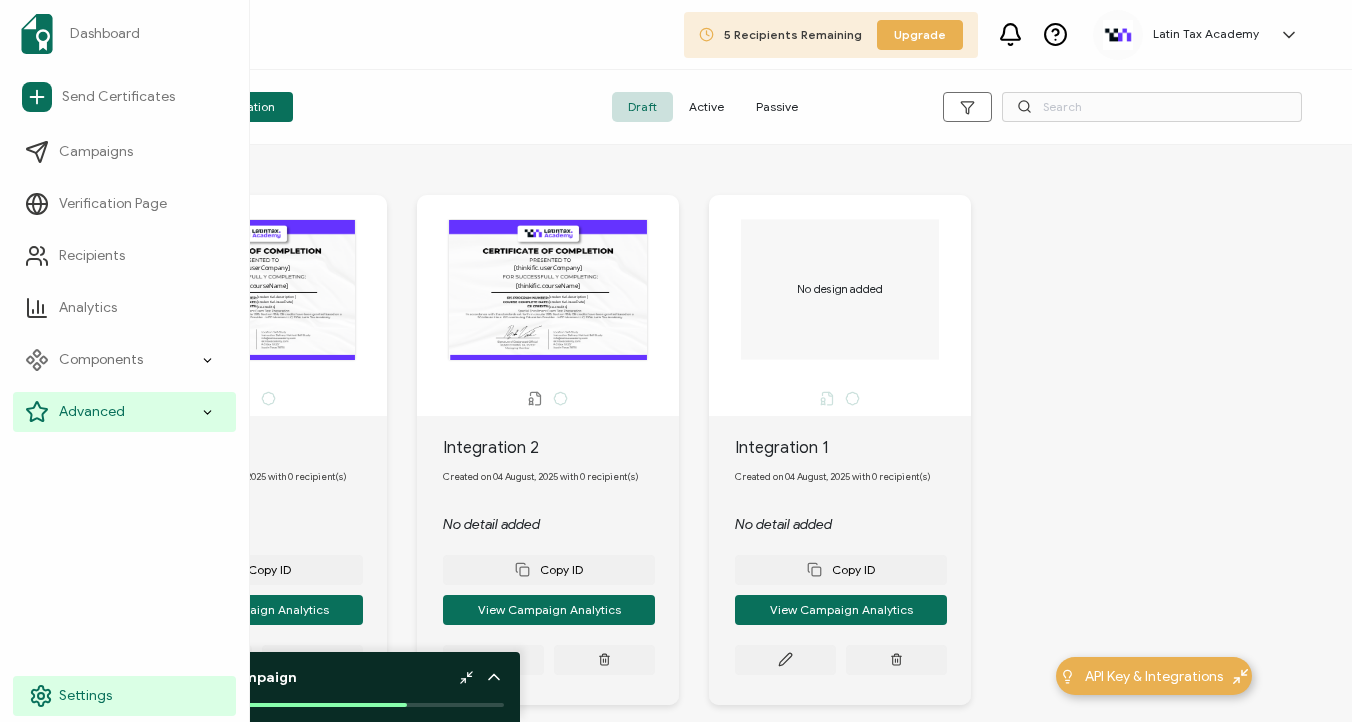 click on "Settings" at bounding box center (85, 696) 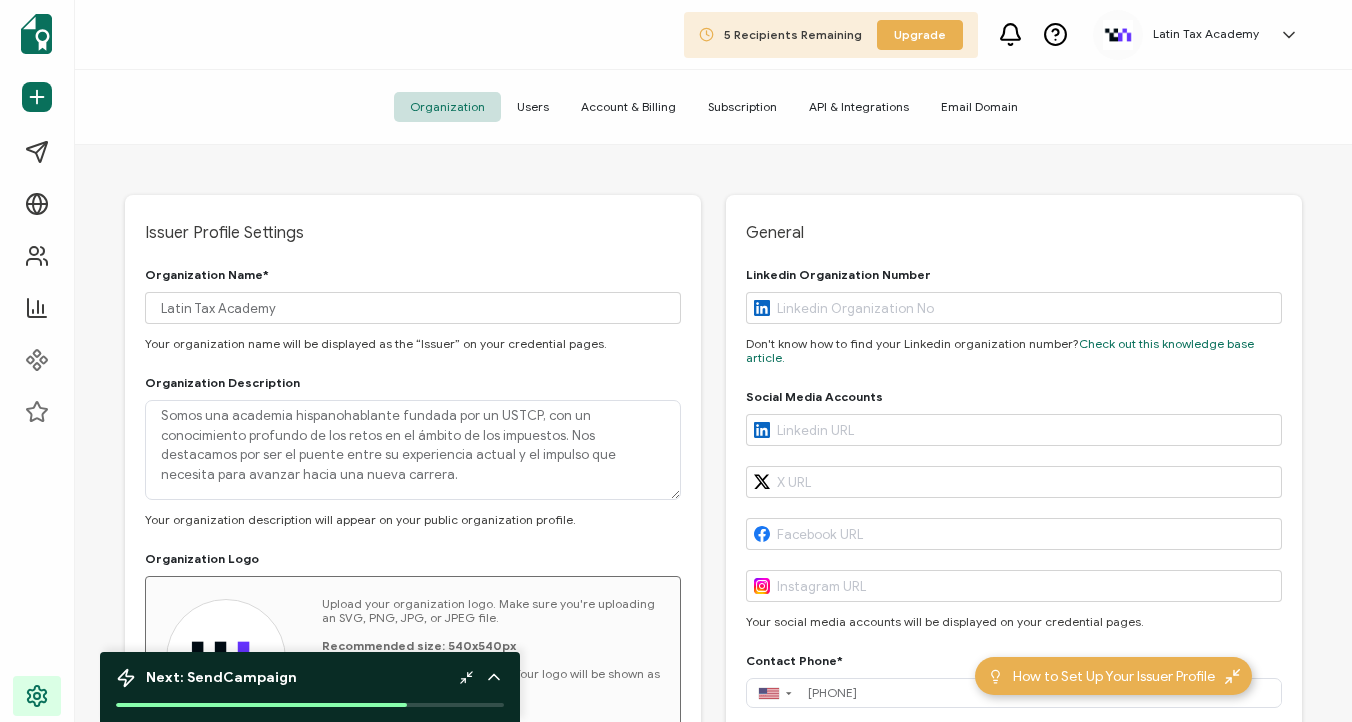 click on "API & Integrations" at bounding box center [859, 107] 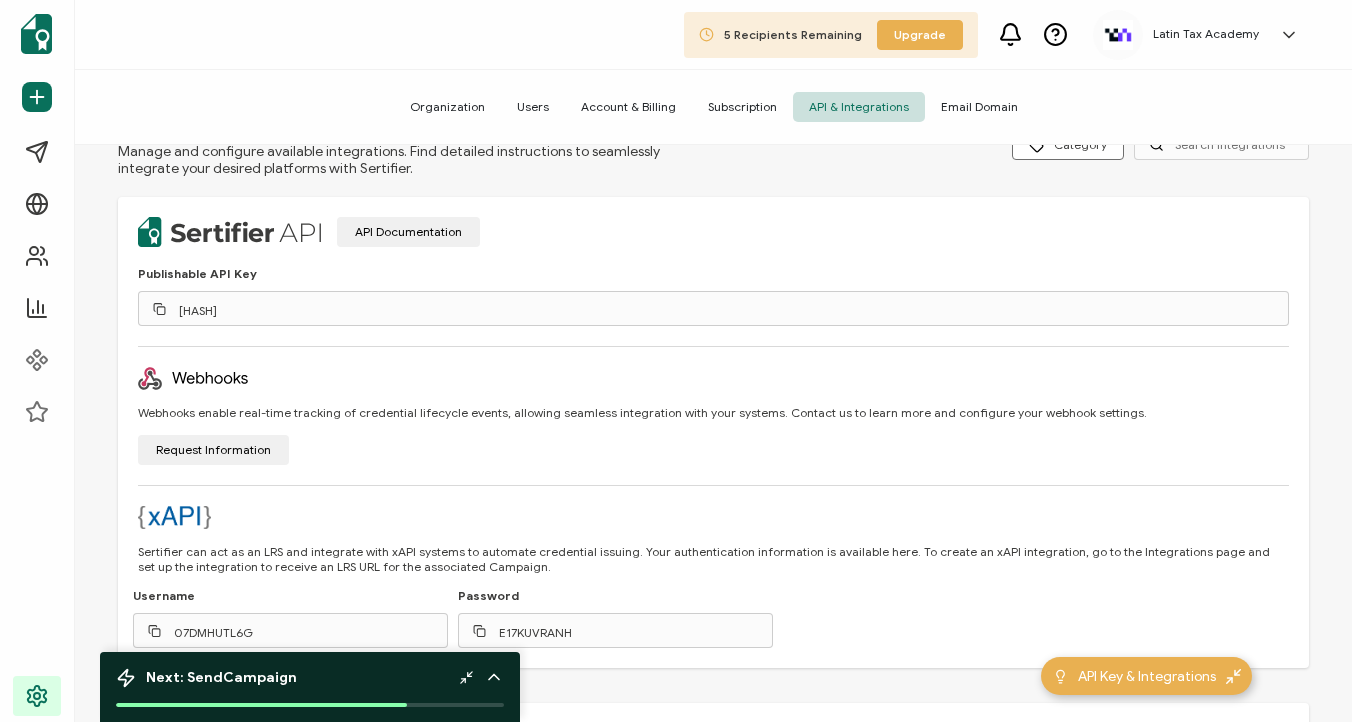 scroll, scrollTop: 79, scrollLeft: 0, axis: vertical 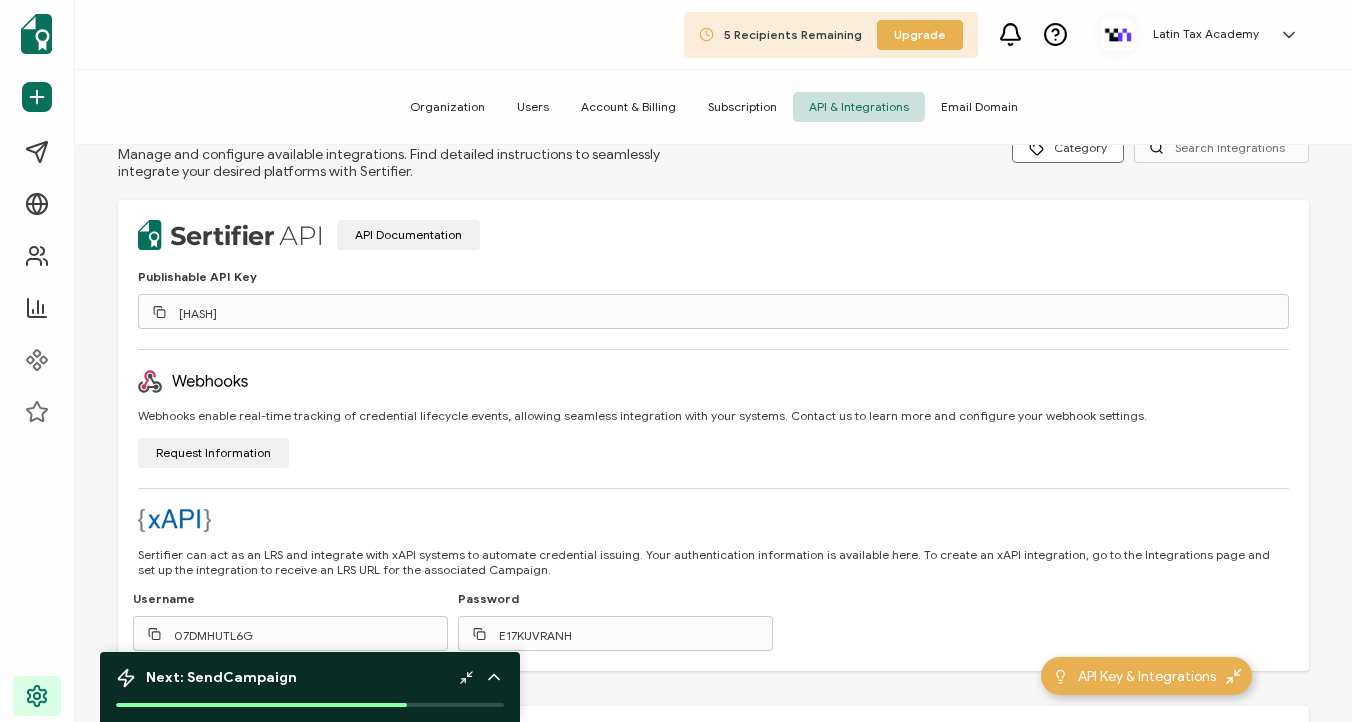 click 